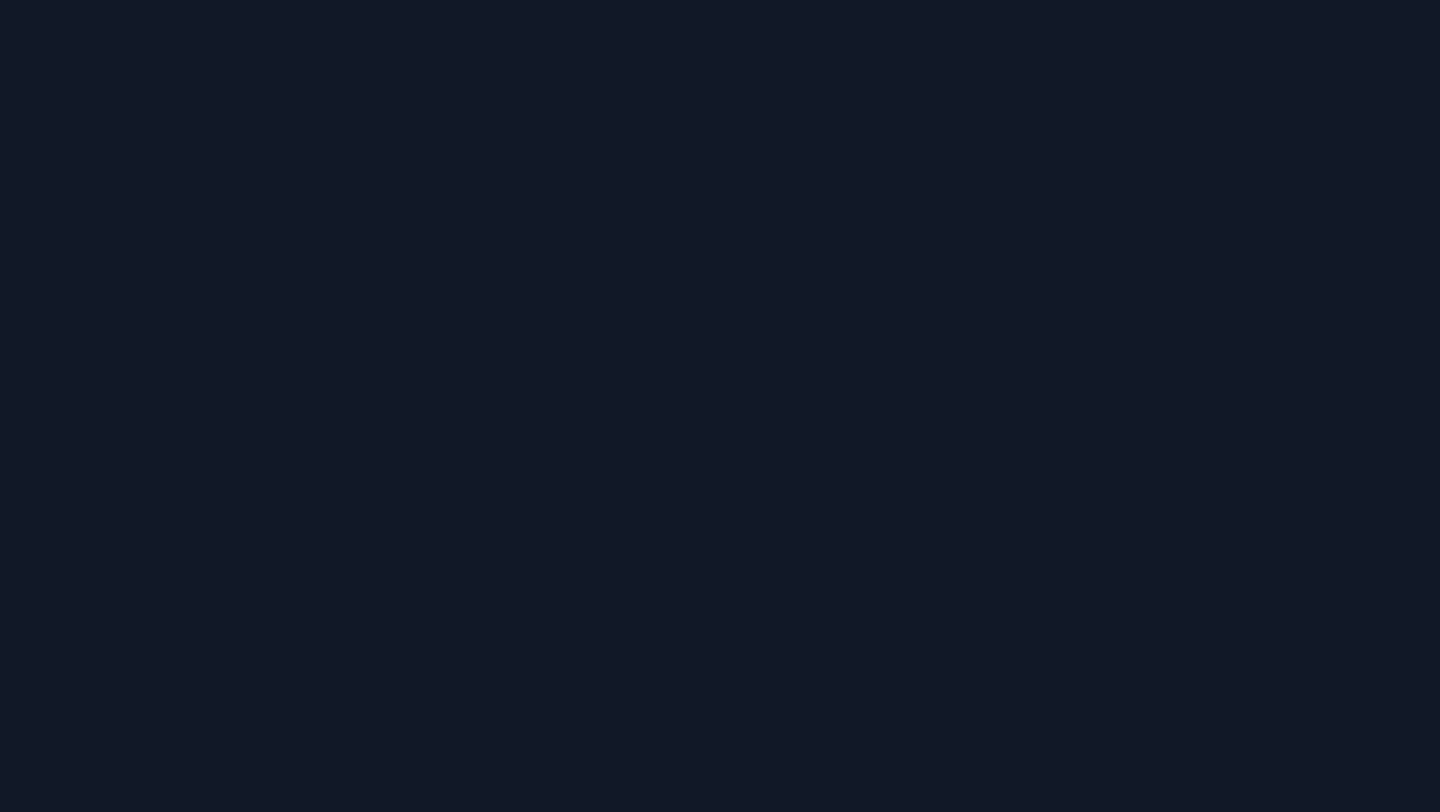 scroll, scrollTop: 0, scrollLeft: 0, axis: both 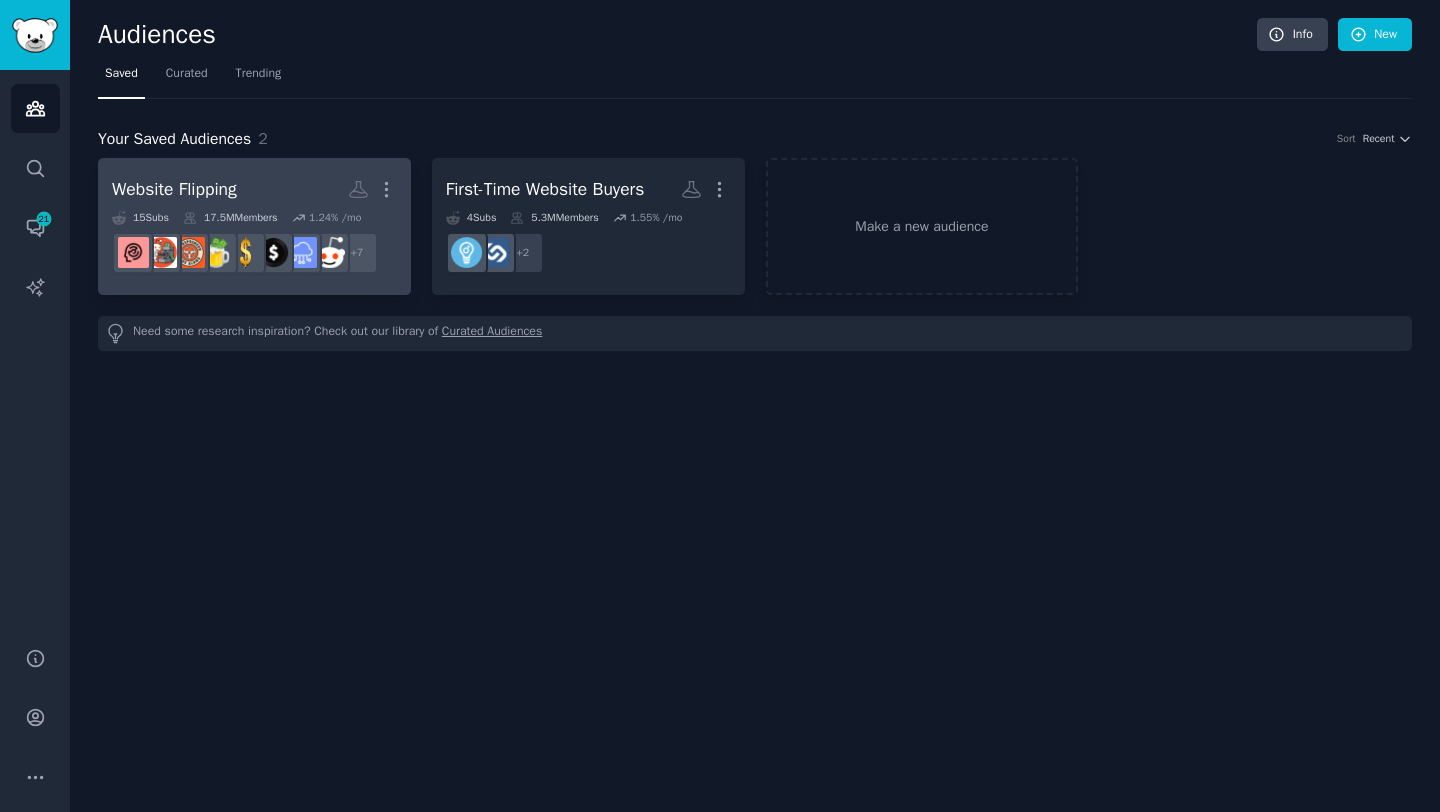 click on "Website Flipping" at bounding box center (174, 189) 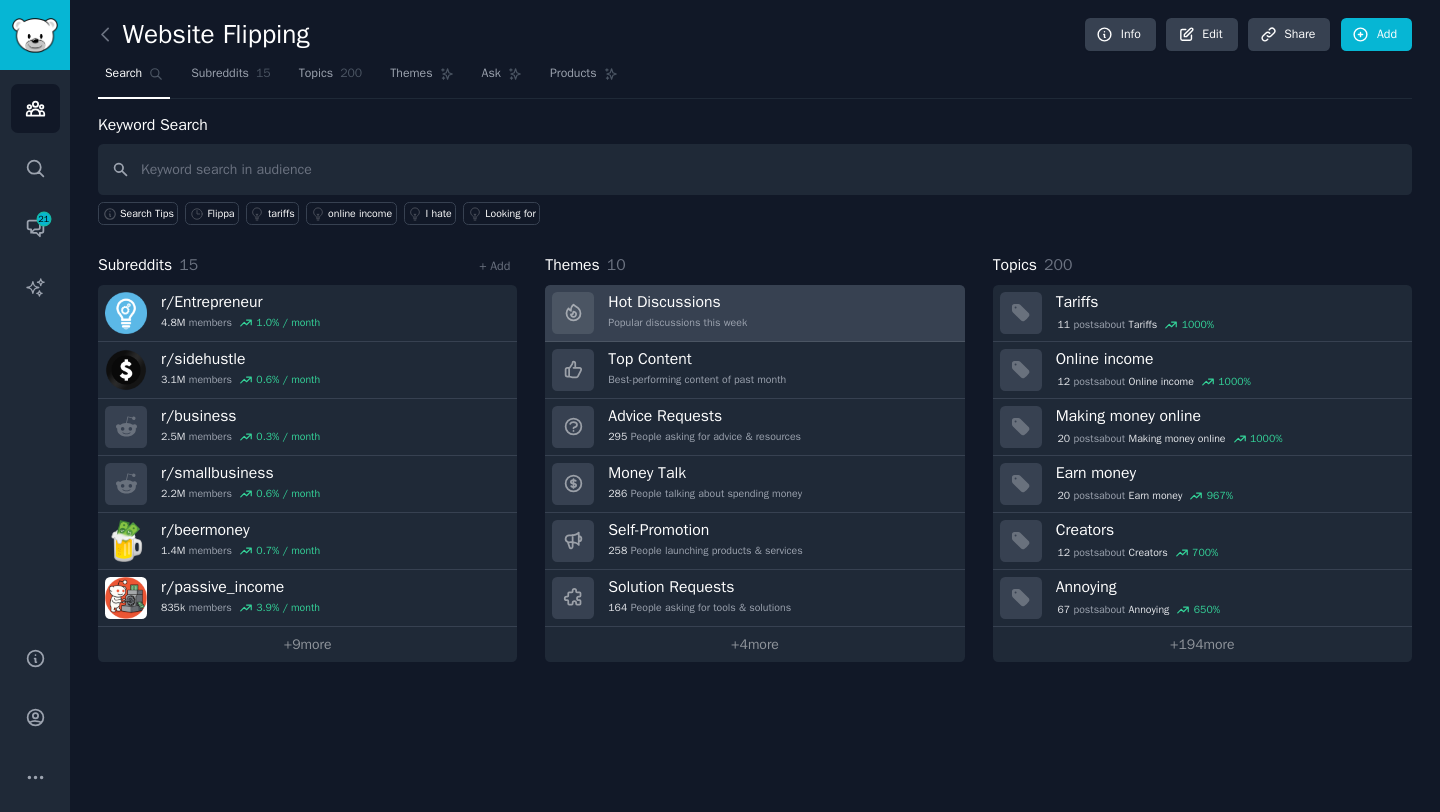 click on "Popular discussions this week" at bounding box center (677, 323) 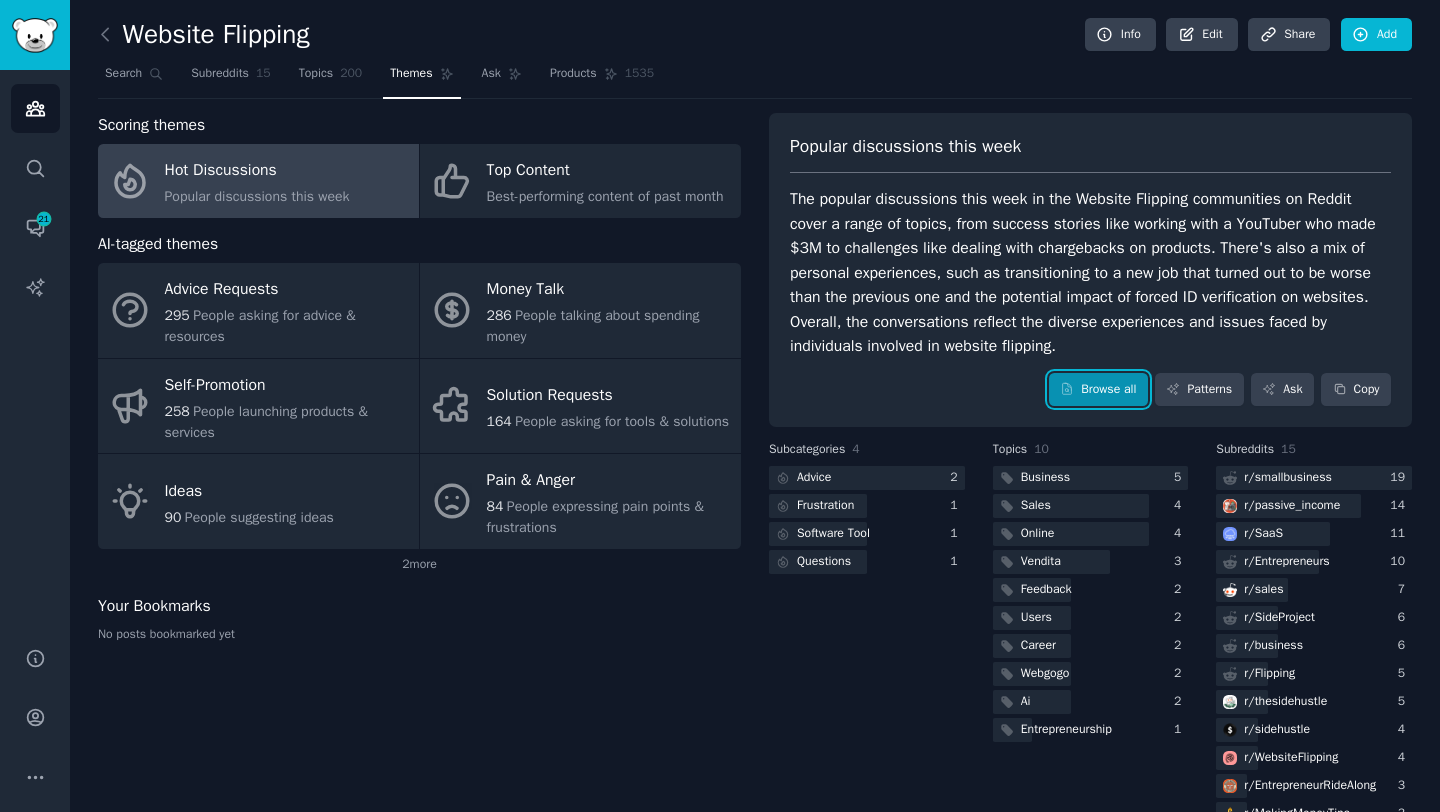 click on "Browse all" at bounding box center (1098, 390) 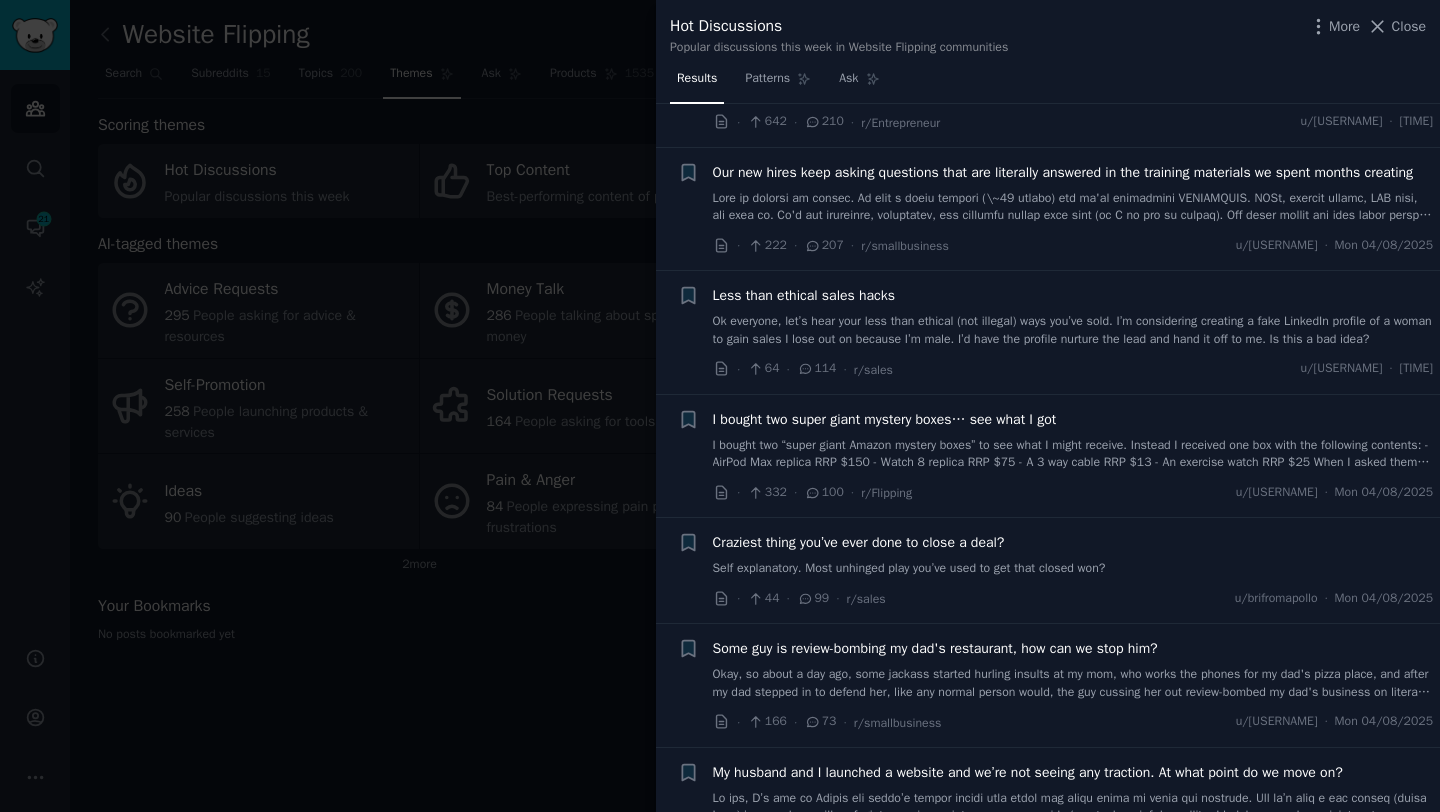scroll, scrollTop: 112, scrollLeft: 0, axis: vertical 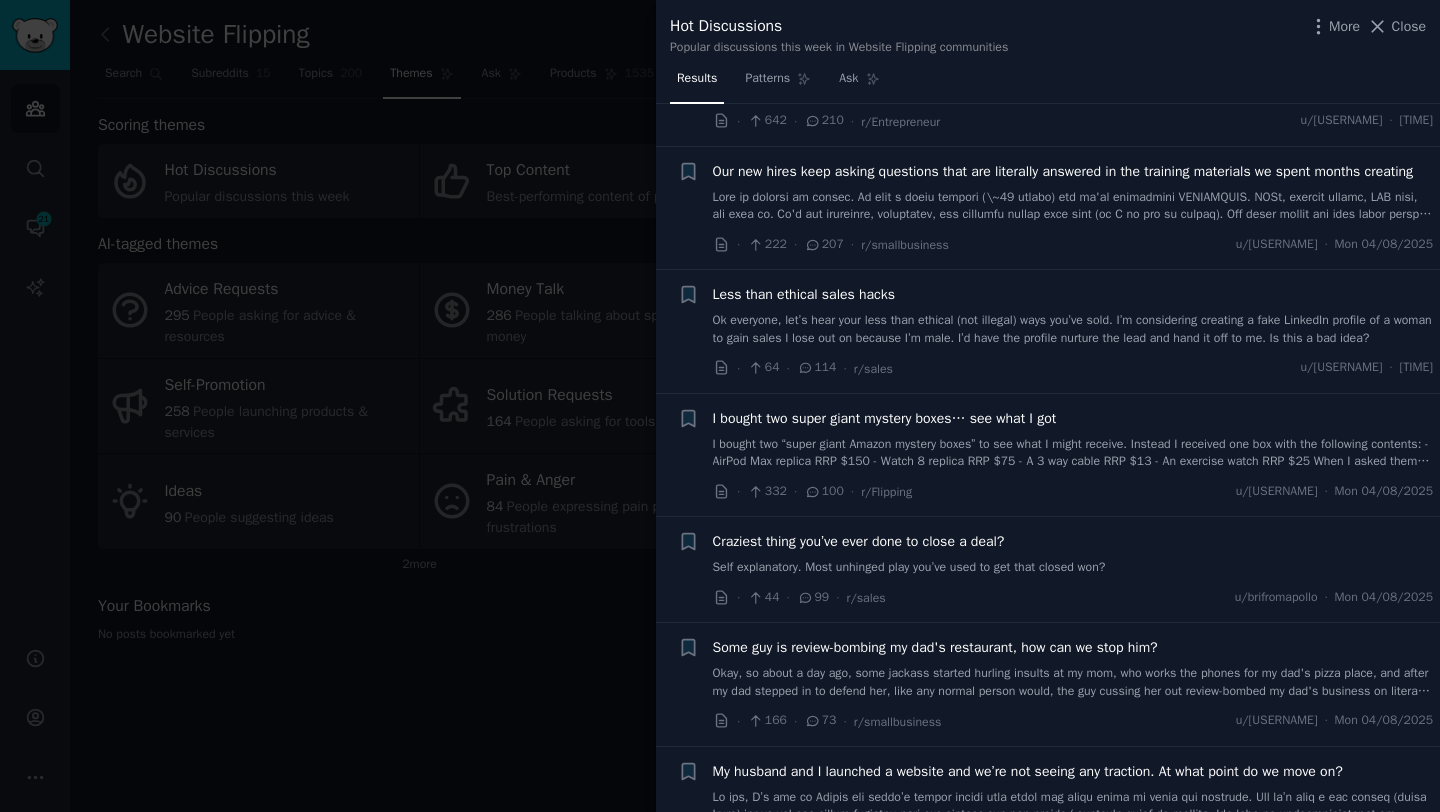 click on "Ok everyone, let’s hear your less than ethical (not illegal) ways you’ve sold.
I’m considering creating a fake LinkedIn profile of a woman to gain sales I lose out on because I’m male.  I’d have the profile nurture the lead and hand it off to me.  Is this a bad idea?" at bounding box center (1073, 329) 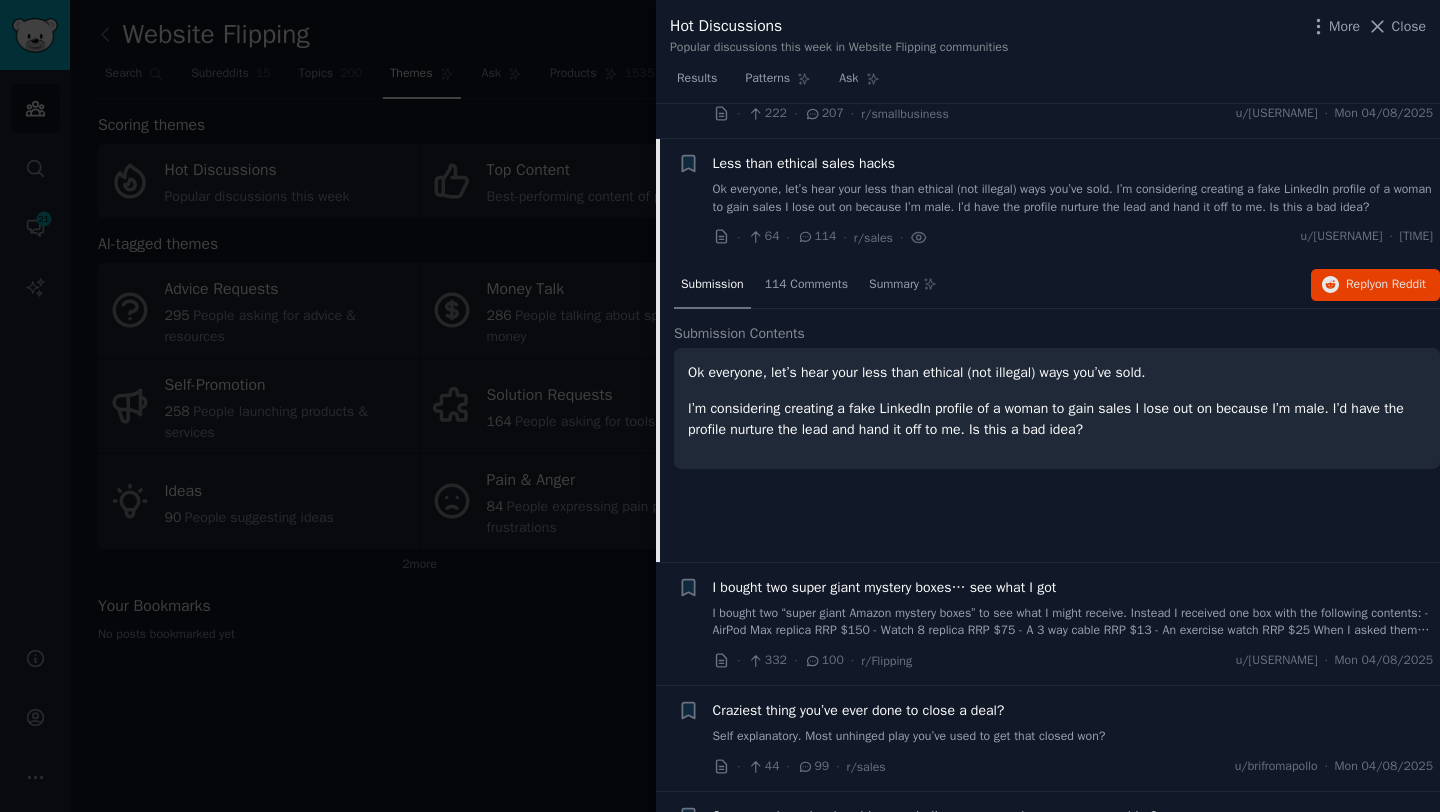scroll, scrollTop: 299, scrollLeft: 0, axis: vertical 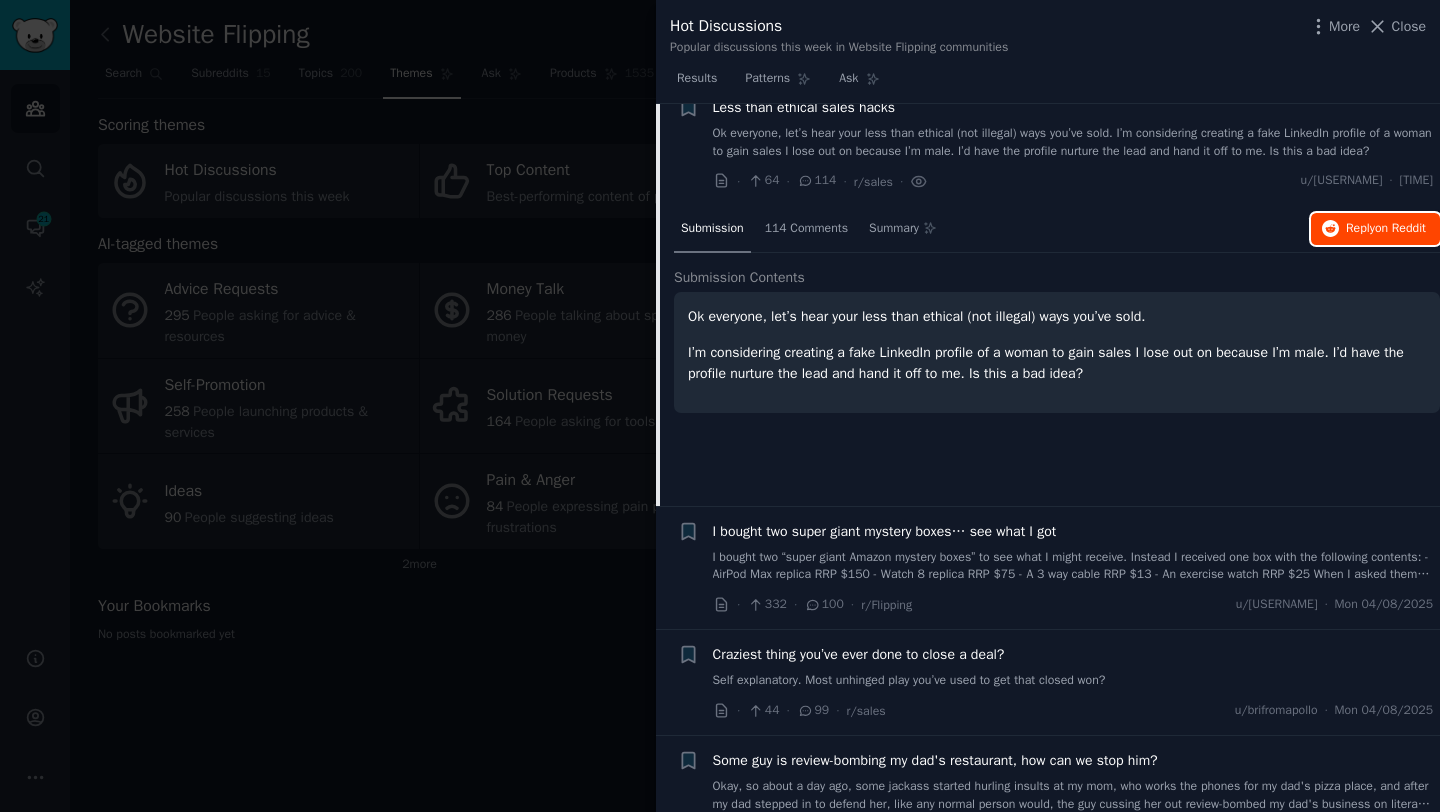 click on "Reply  on Reddit" at bounding box center [1386, 229] 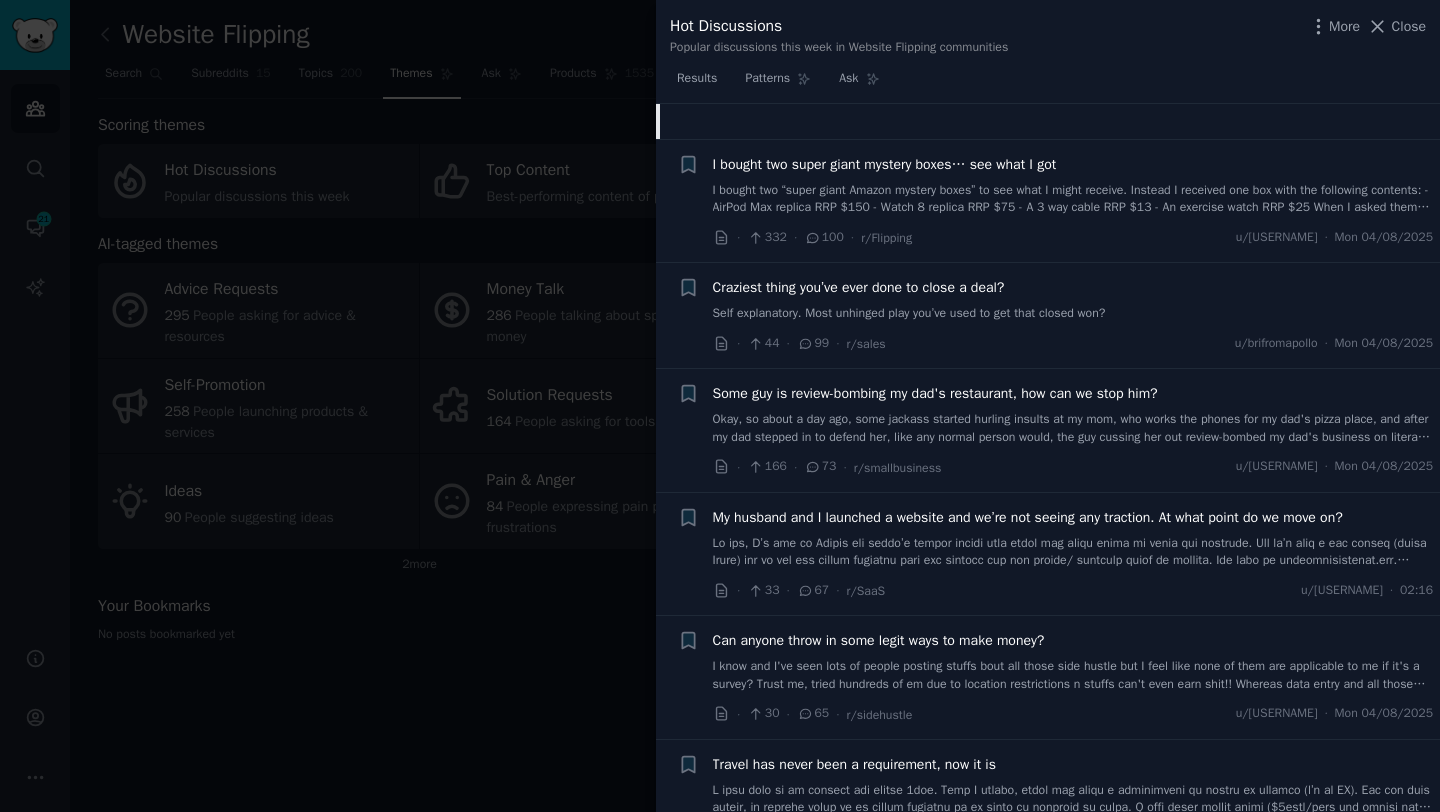 scroll, scrollTop: 670, scrollLeft: 0, axis: vertical 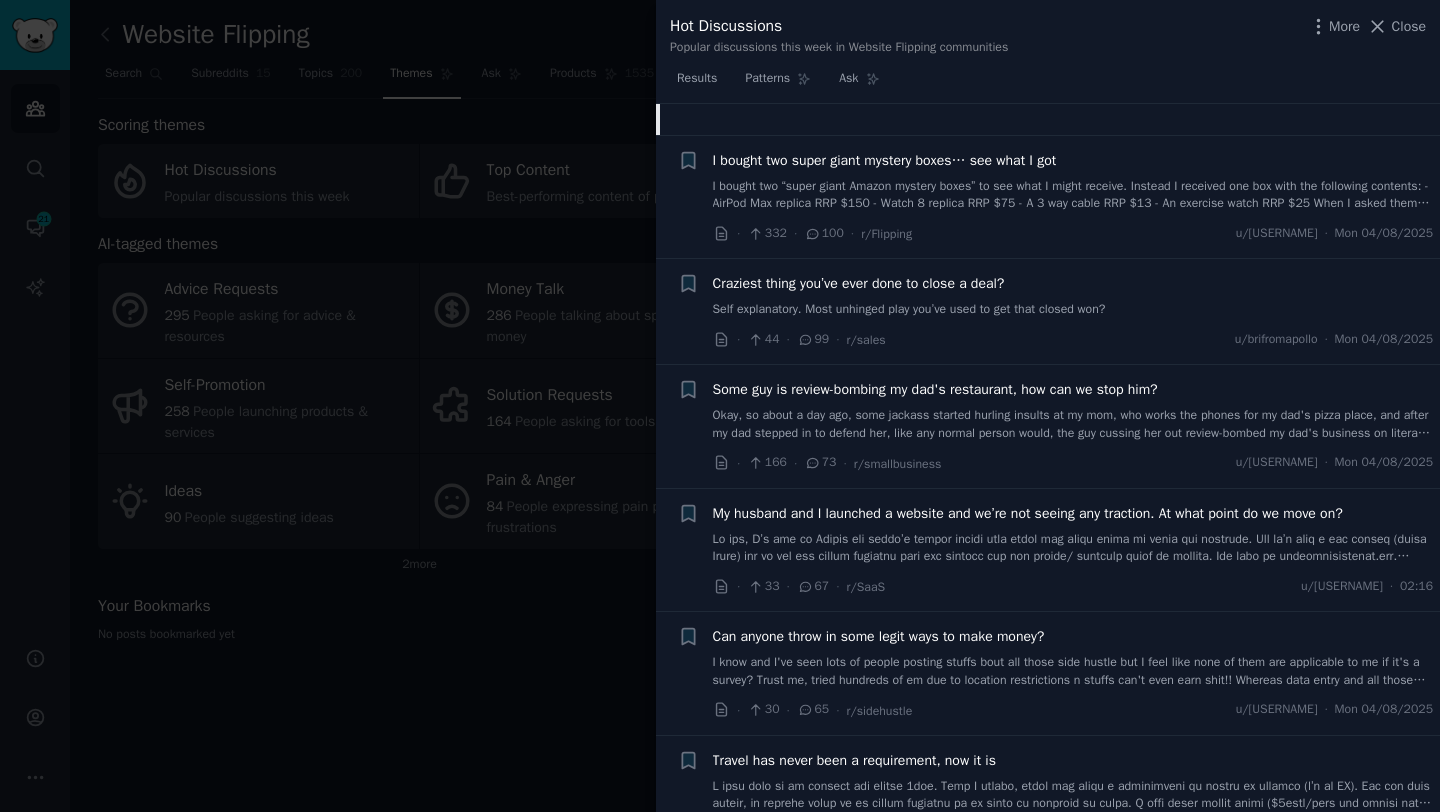 click on "Self explanatory. Most unhinged play you’ve used to get that closed won?" at bounding box center [1073, 310] 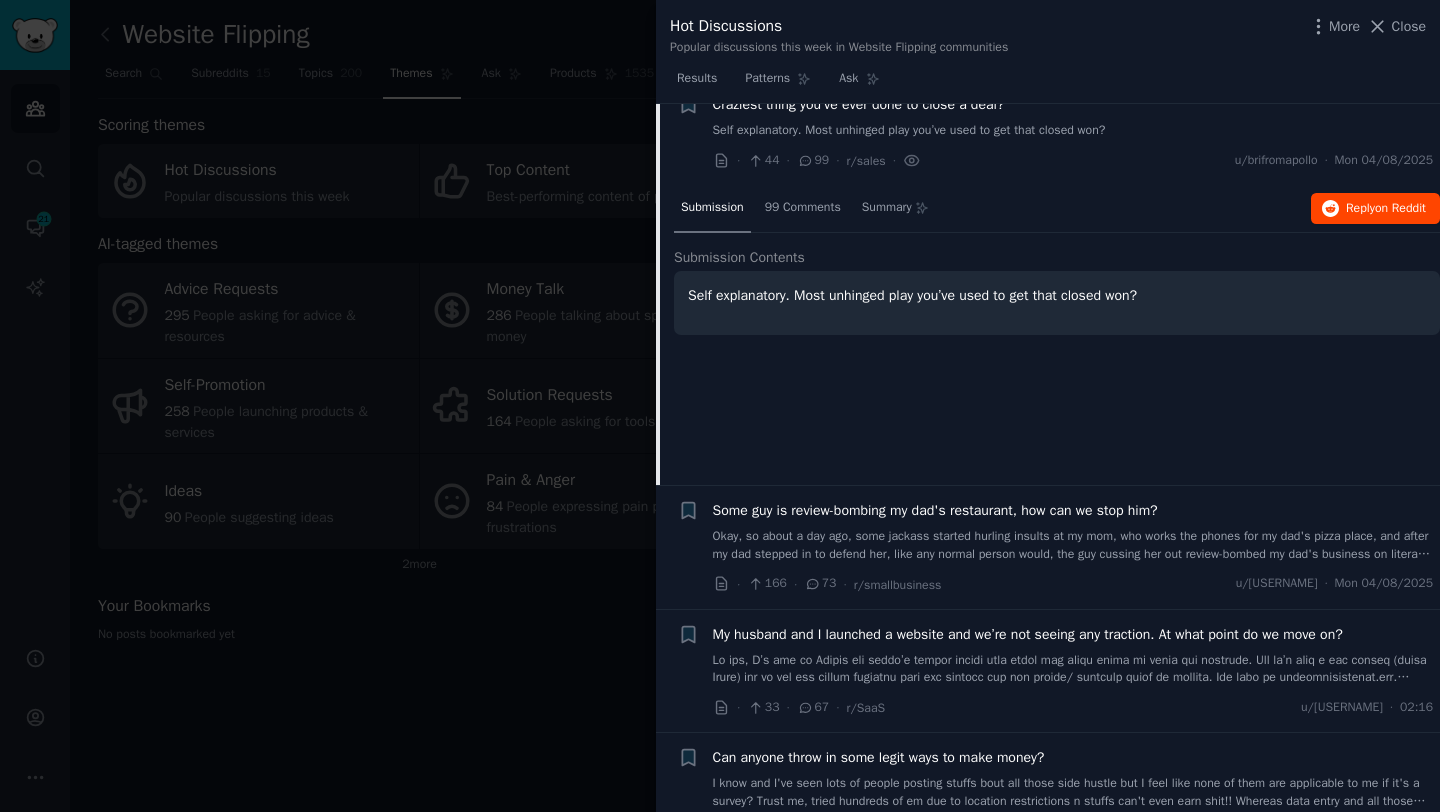 scroll, scrollTop: 546, scrollLeft: 0, axis: vertical 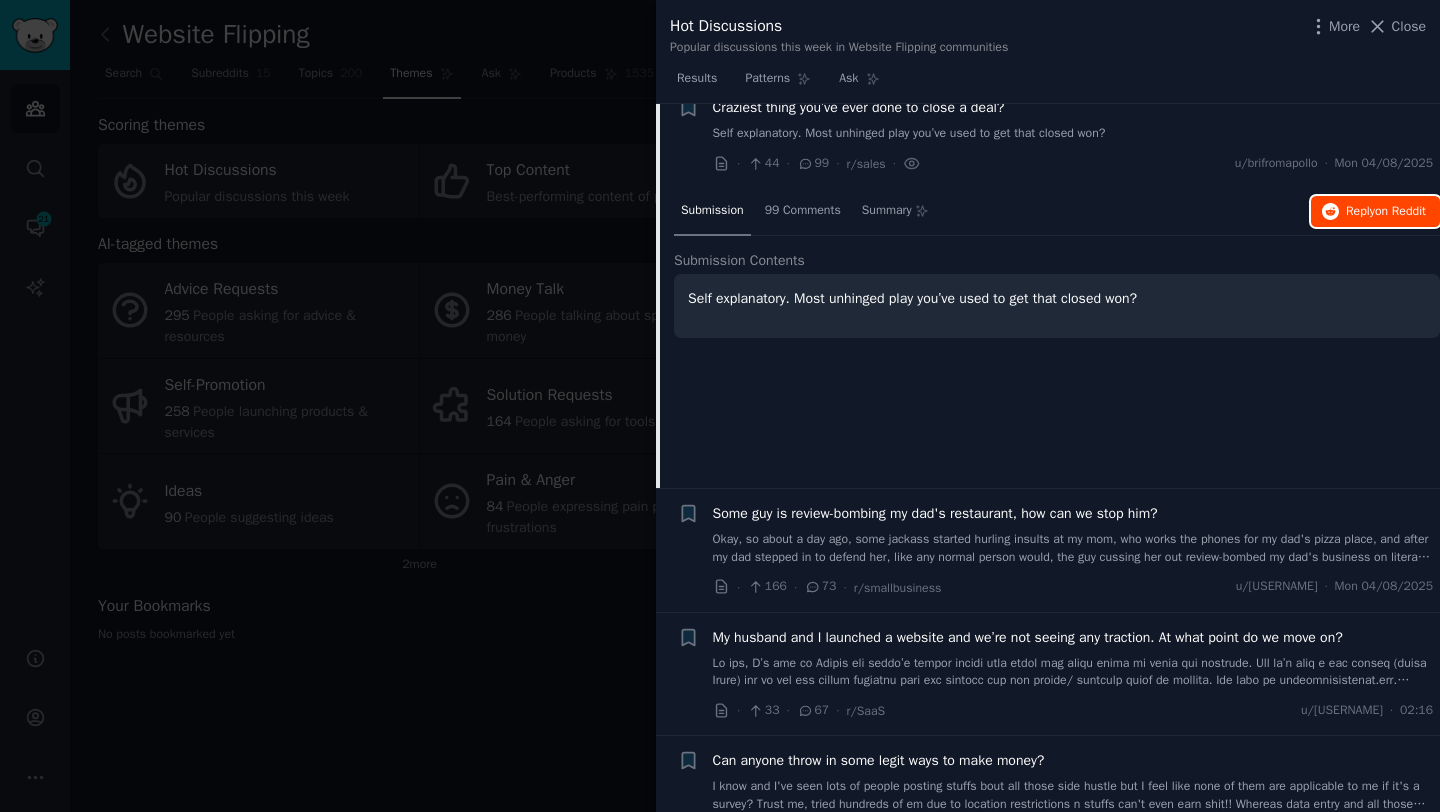 click on "Reply  on Reddit" at bounding box center [1375, 212] 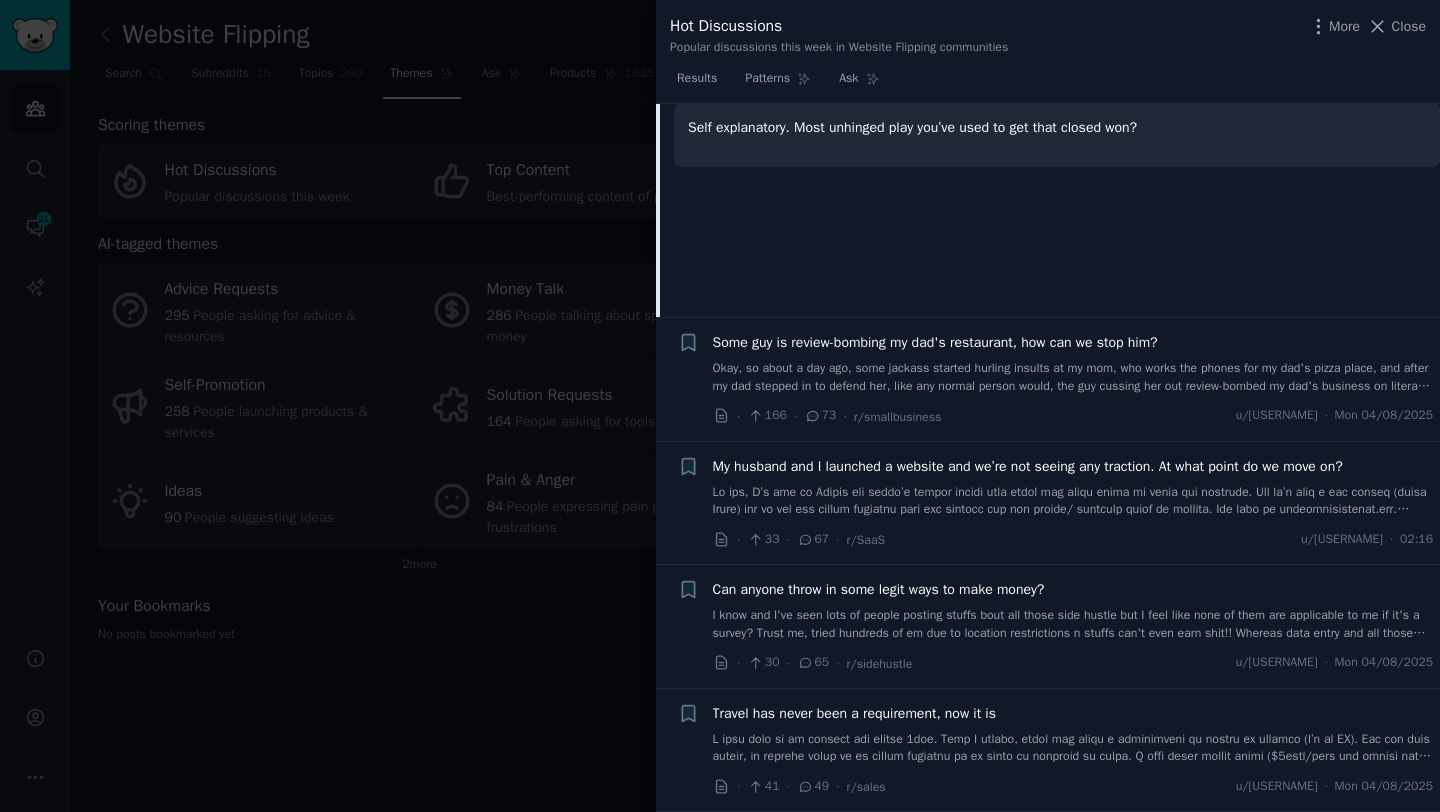 scroll, scrollTop: 726, scrollLeft: 0, axis: vertical 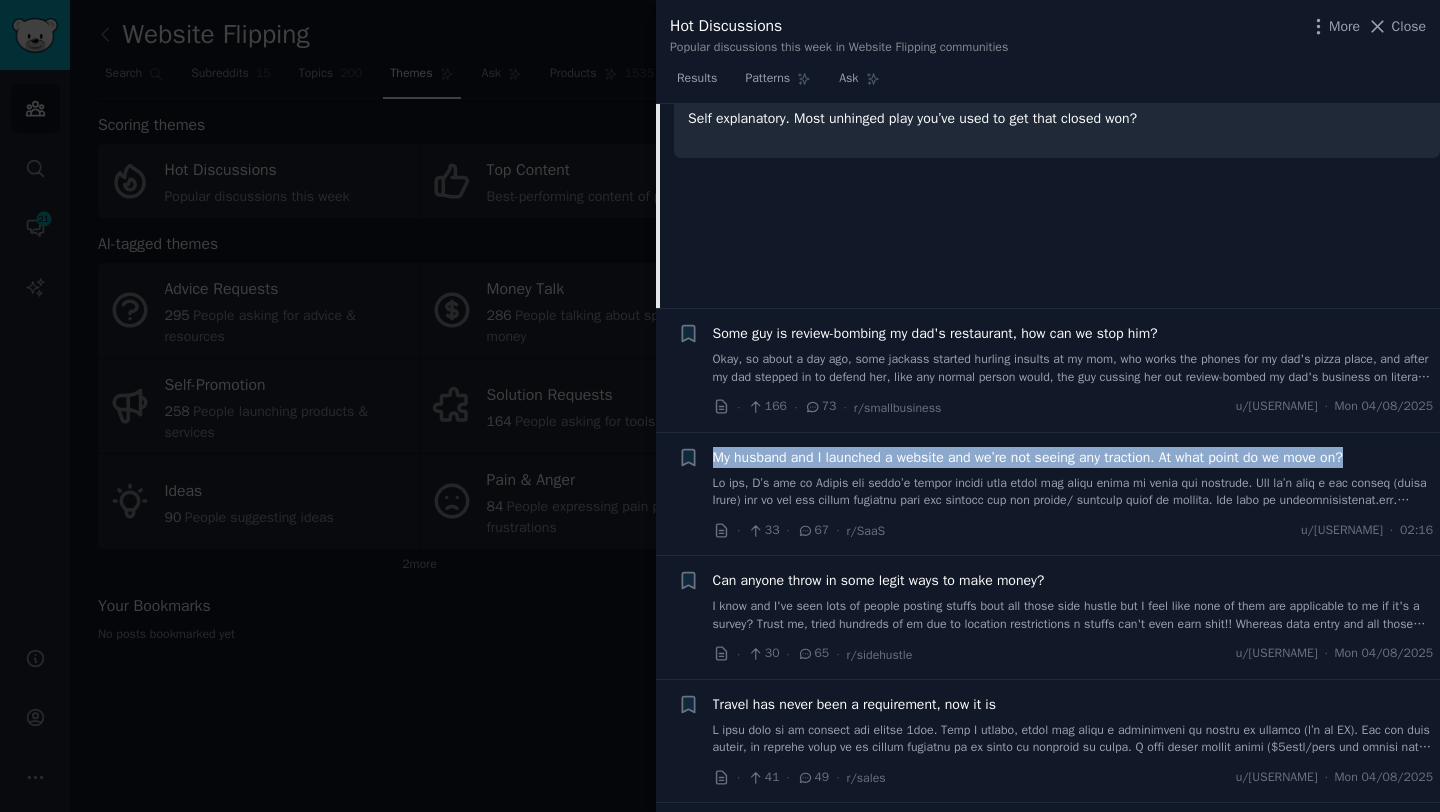 click on "My husband and I launched a website and we’re not seeing any traction. At what point do we move on?" at bounding box center (1028, 457) 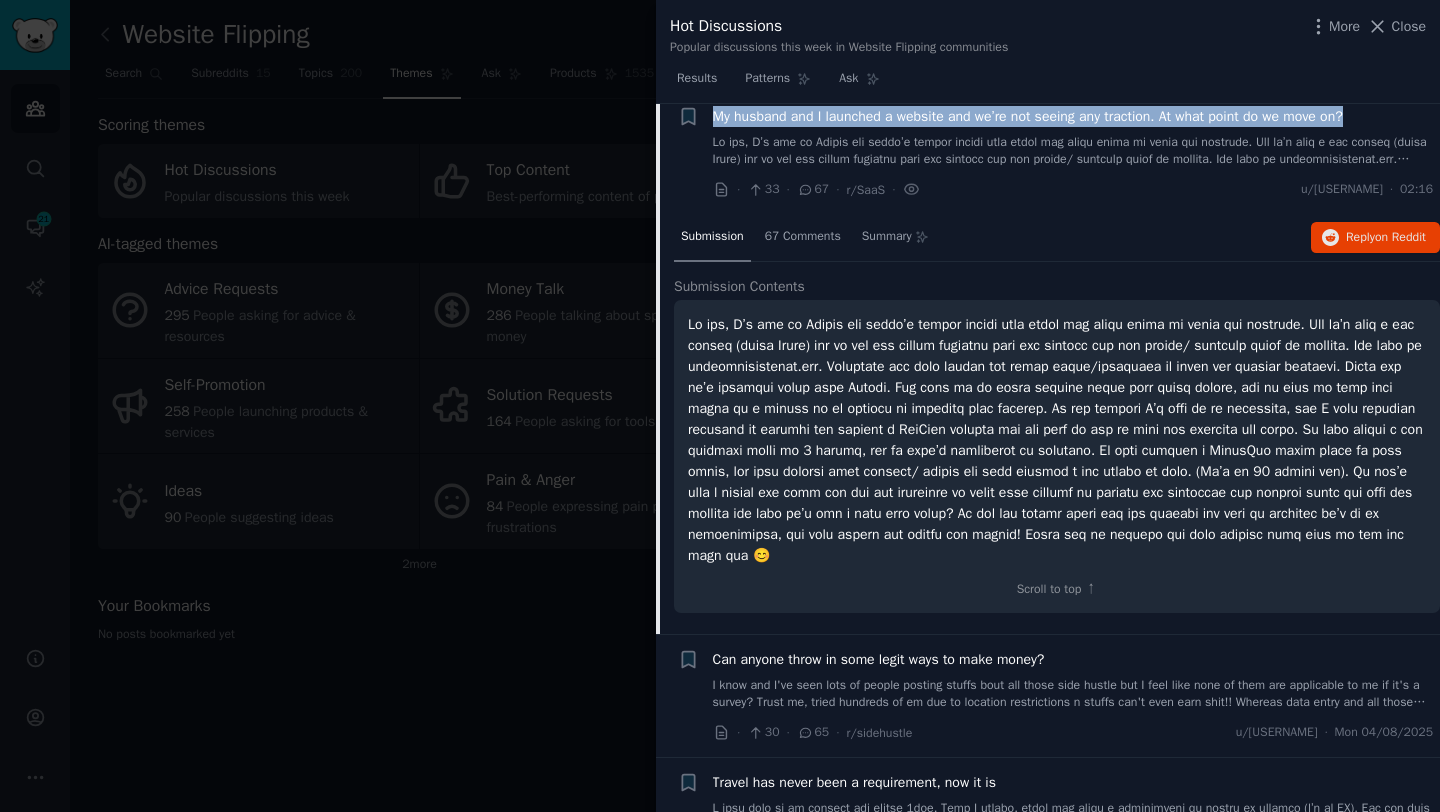 scroll, scrollTop: 776, scrollLeft: 0, axis: vertical 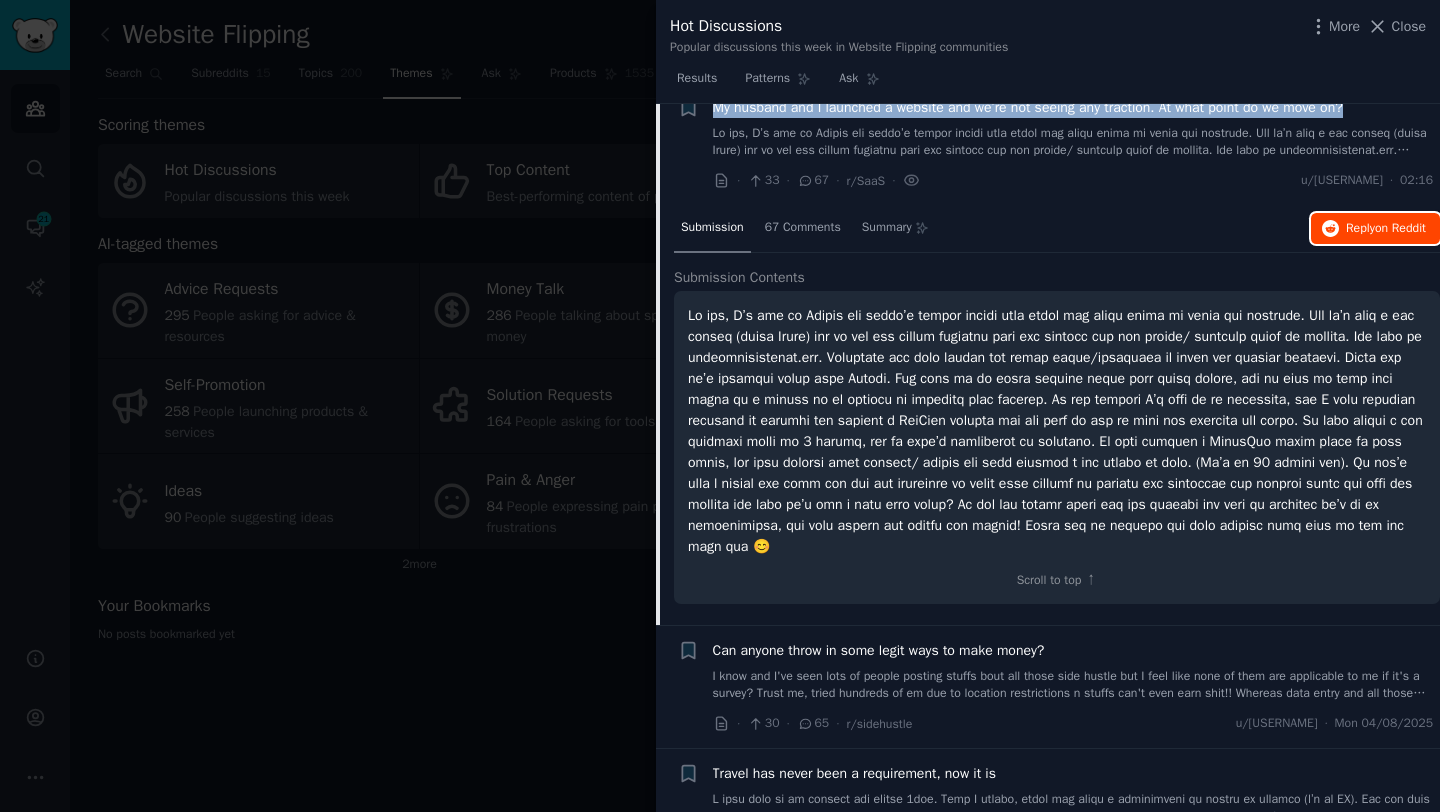 click on "Reply  on Reddit" at bounding box center [1386, 229] 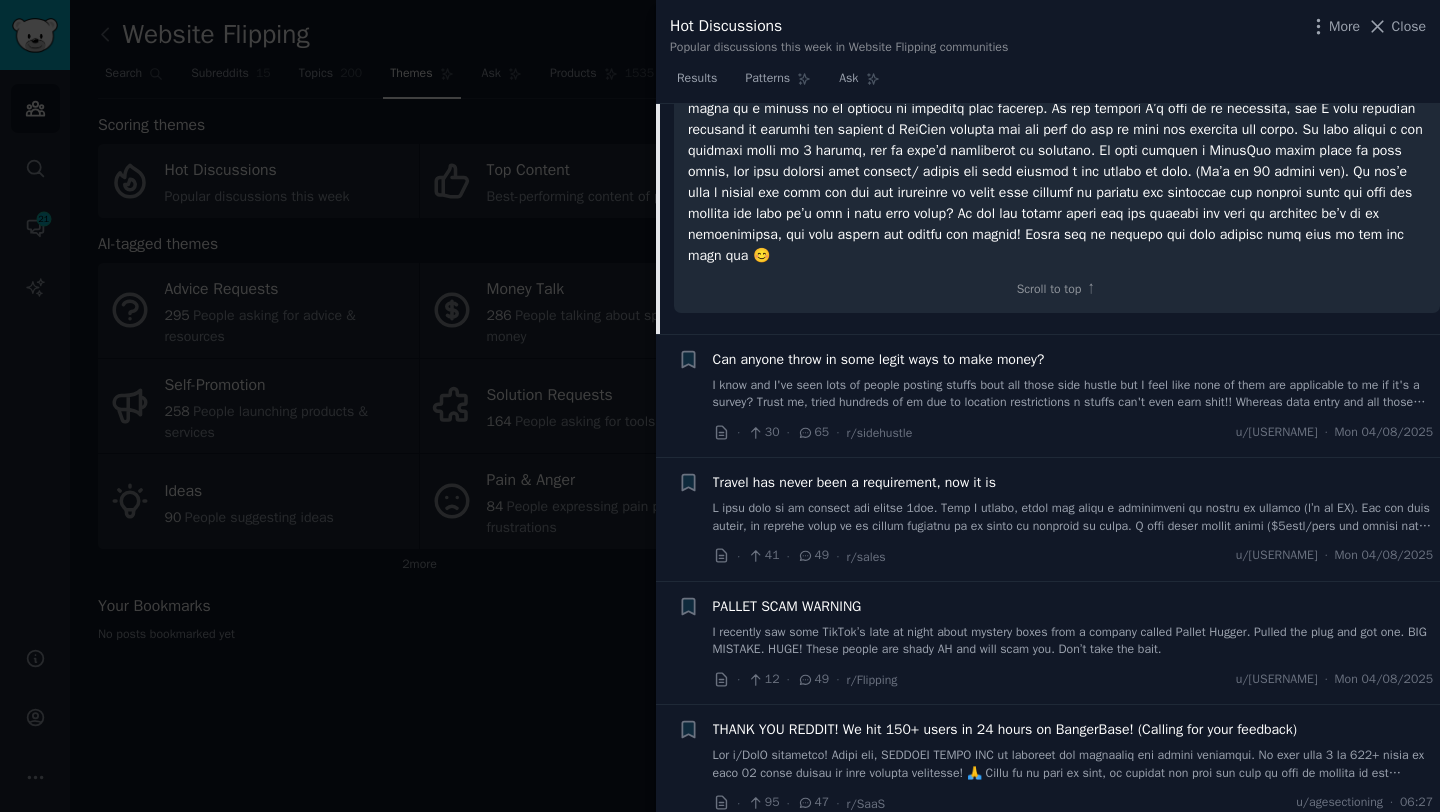 scroll, scrollTop: 1087, scrollLeft: 0, axis: vertical 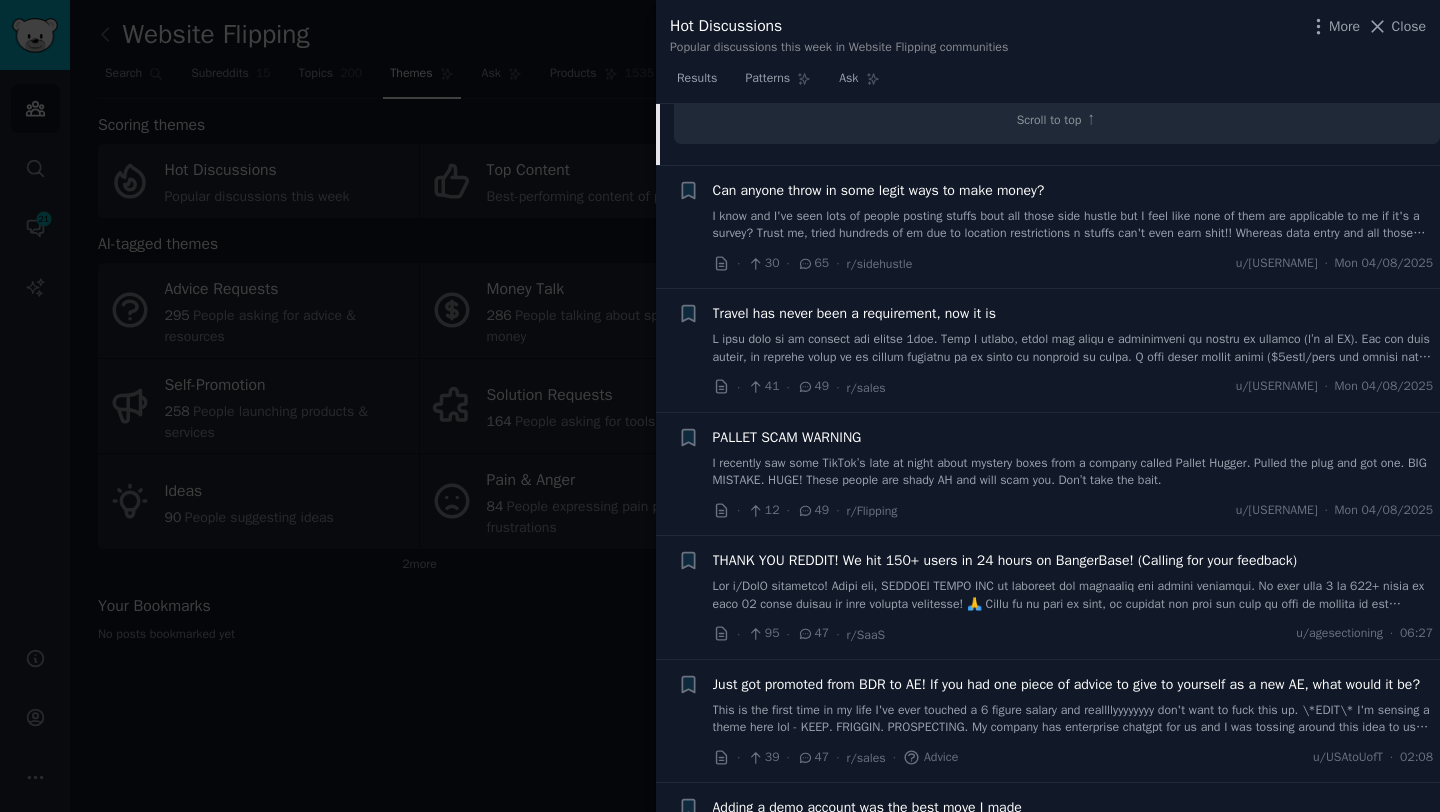 click at bounding box center (1073, 348) 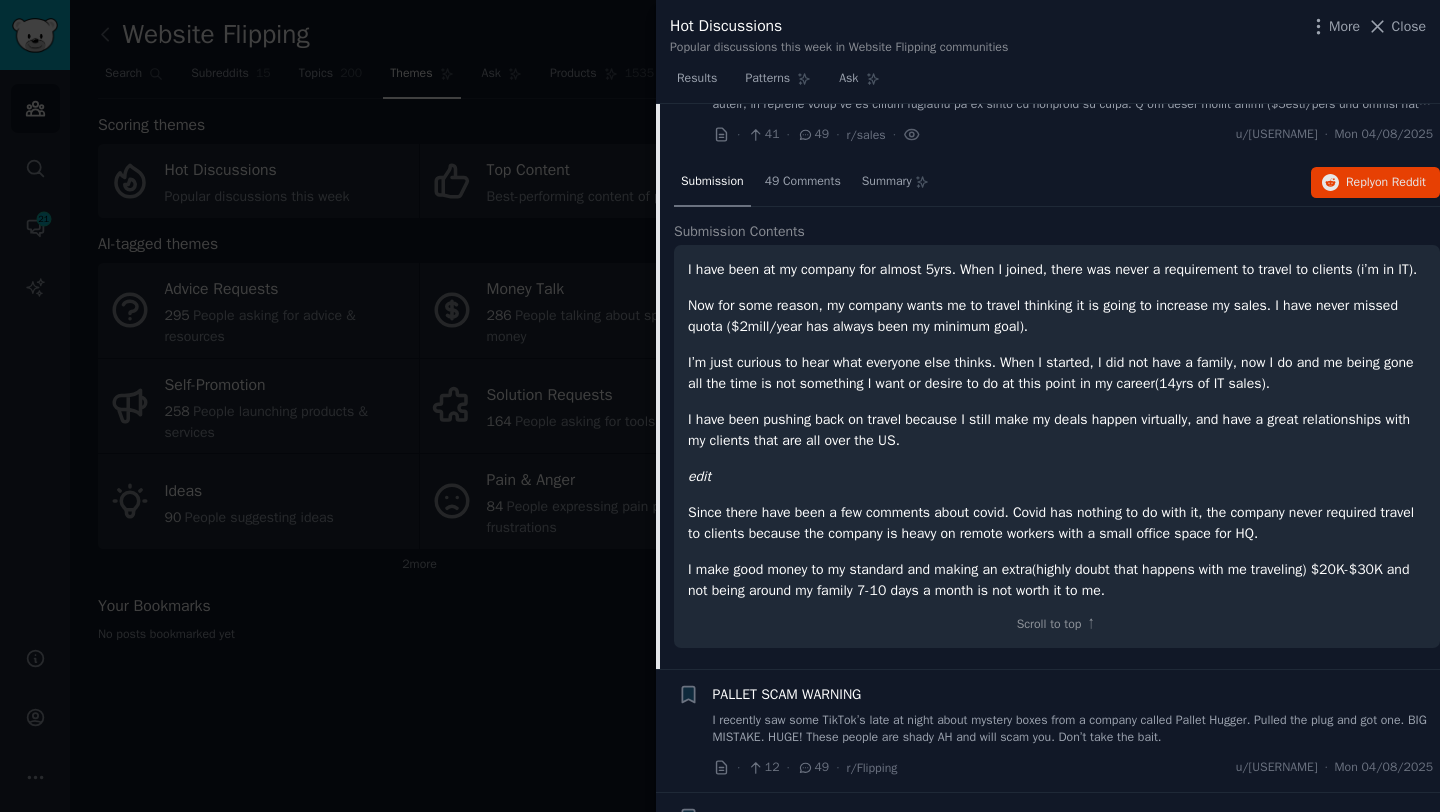 scroll, scrollTop: 1023, scrollLeft: 0, axis: vertical 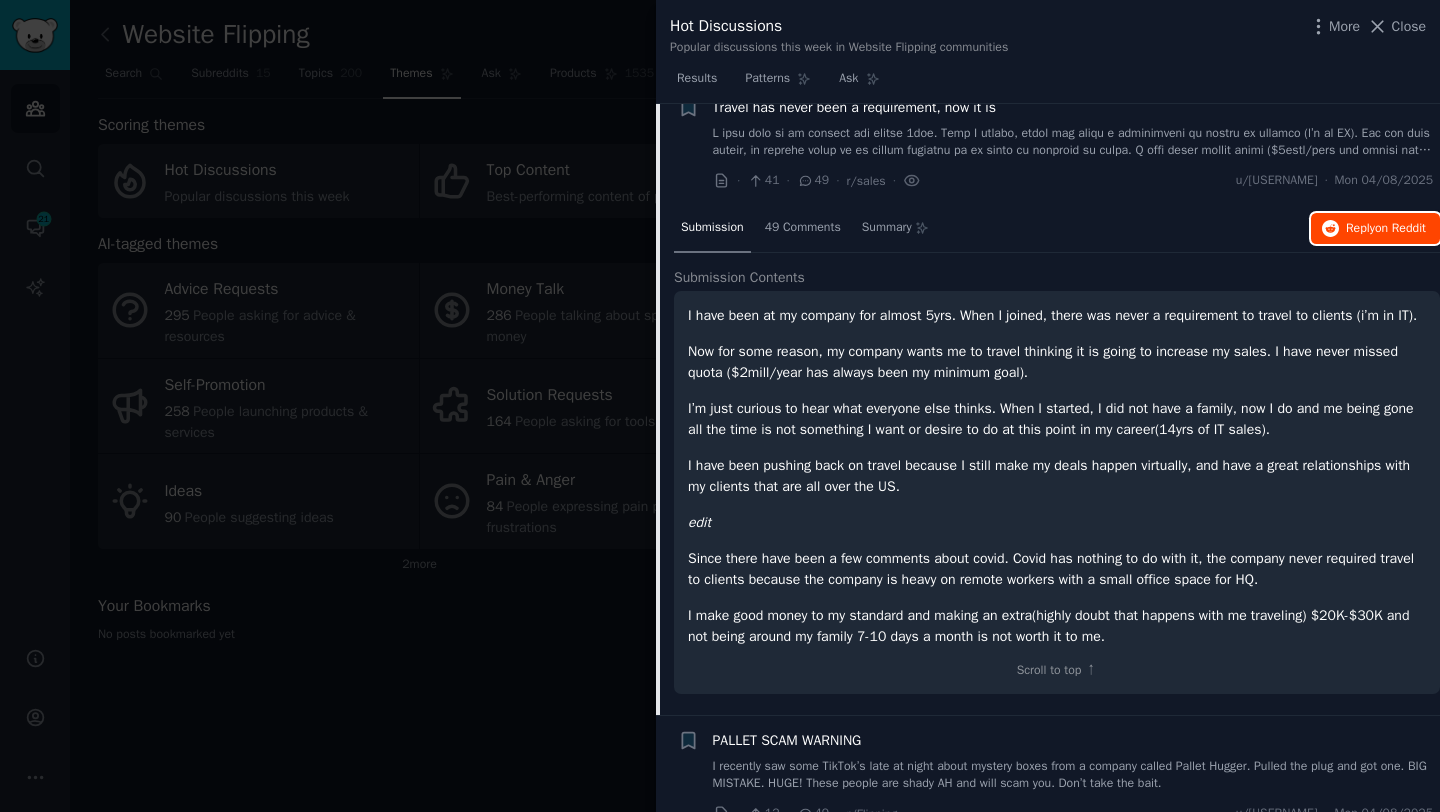 click 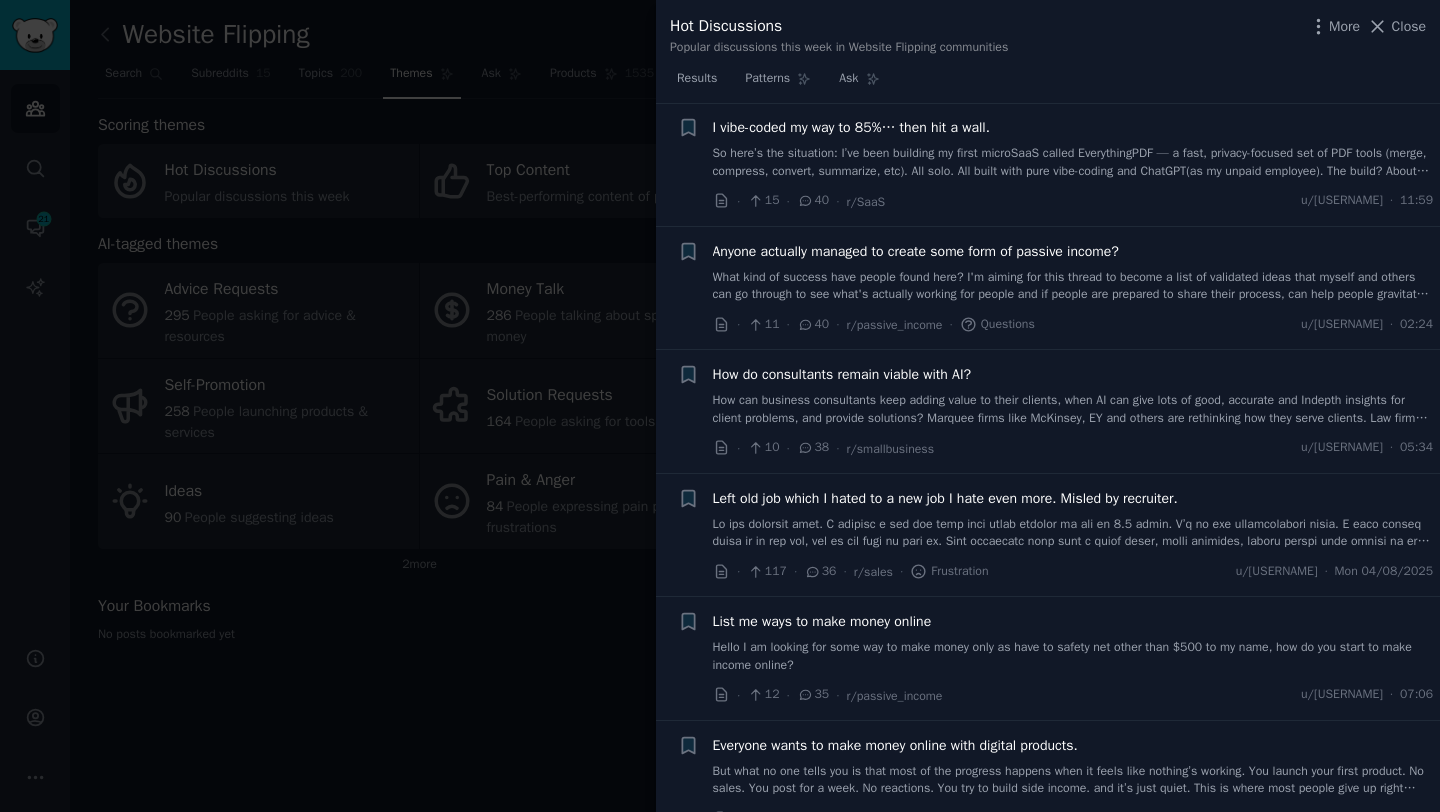 scroll, scrollTop: 2363, scrollLeft: 0, axis: vertical 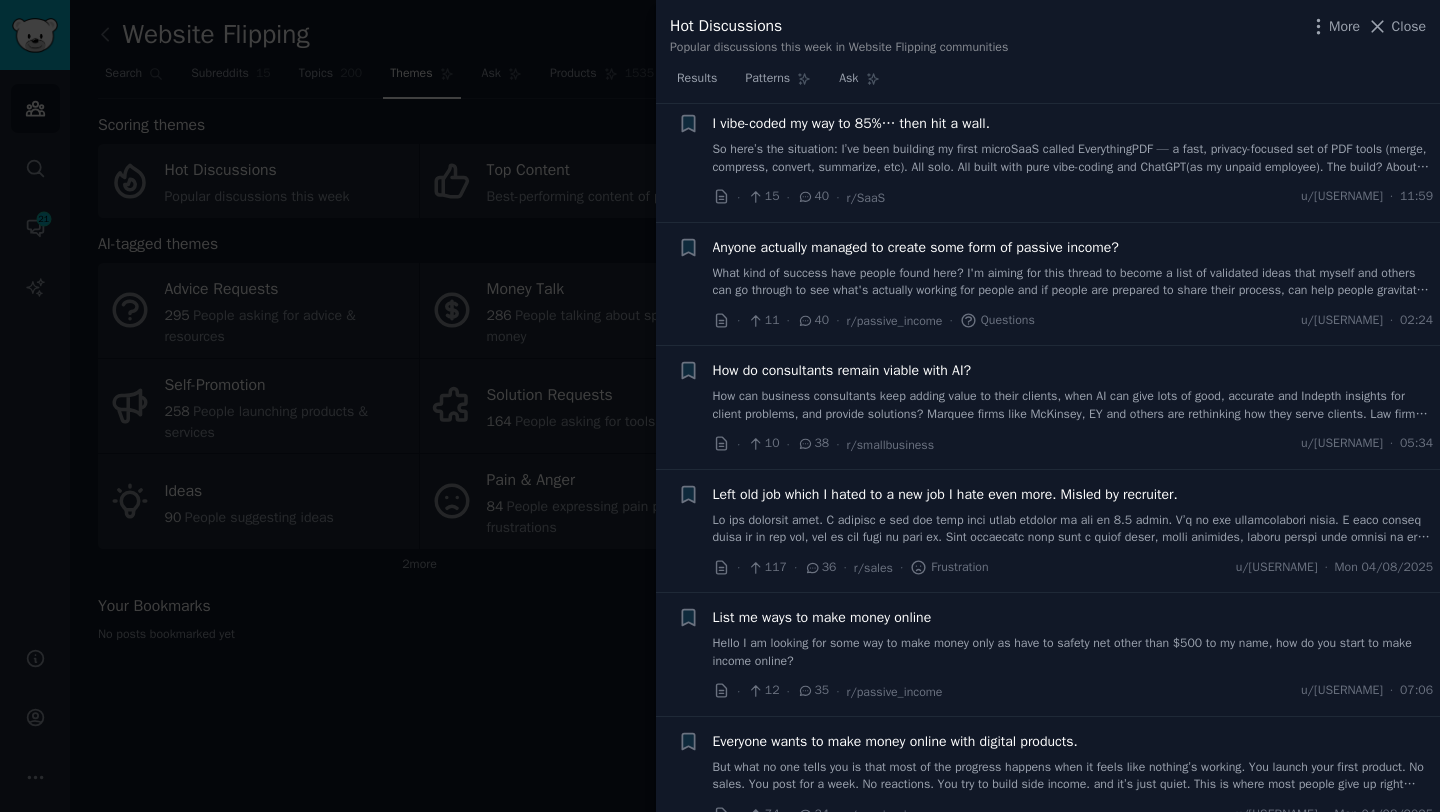 click on "How can business consultants keep adding value to their clients, when AI can give lots of good, accurate and Indepth insights for client problems, and provide solutions?
Marquee firms like McKinsey, EY and others are rethinking how they serve clients.
Law firms are as well.
How are you, smaller business consultants, remaining viable, with AI?" at bounding box center [1073, 405] 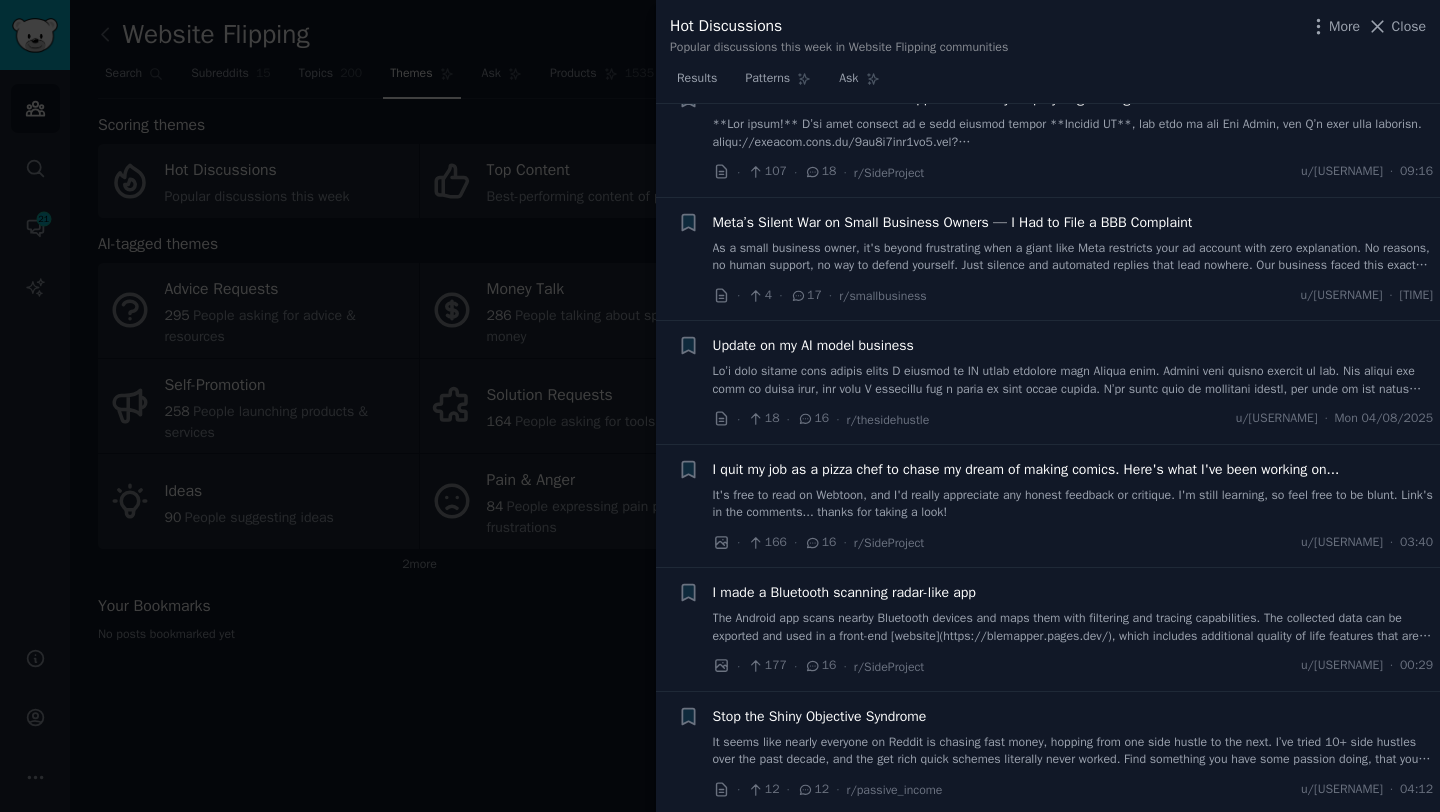scroll, scrollTop: 3298, scrollLeft: 0, axis: vertical 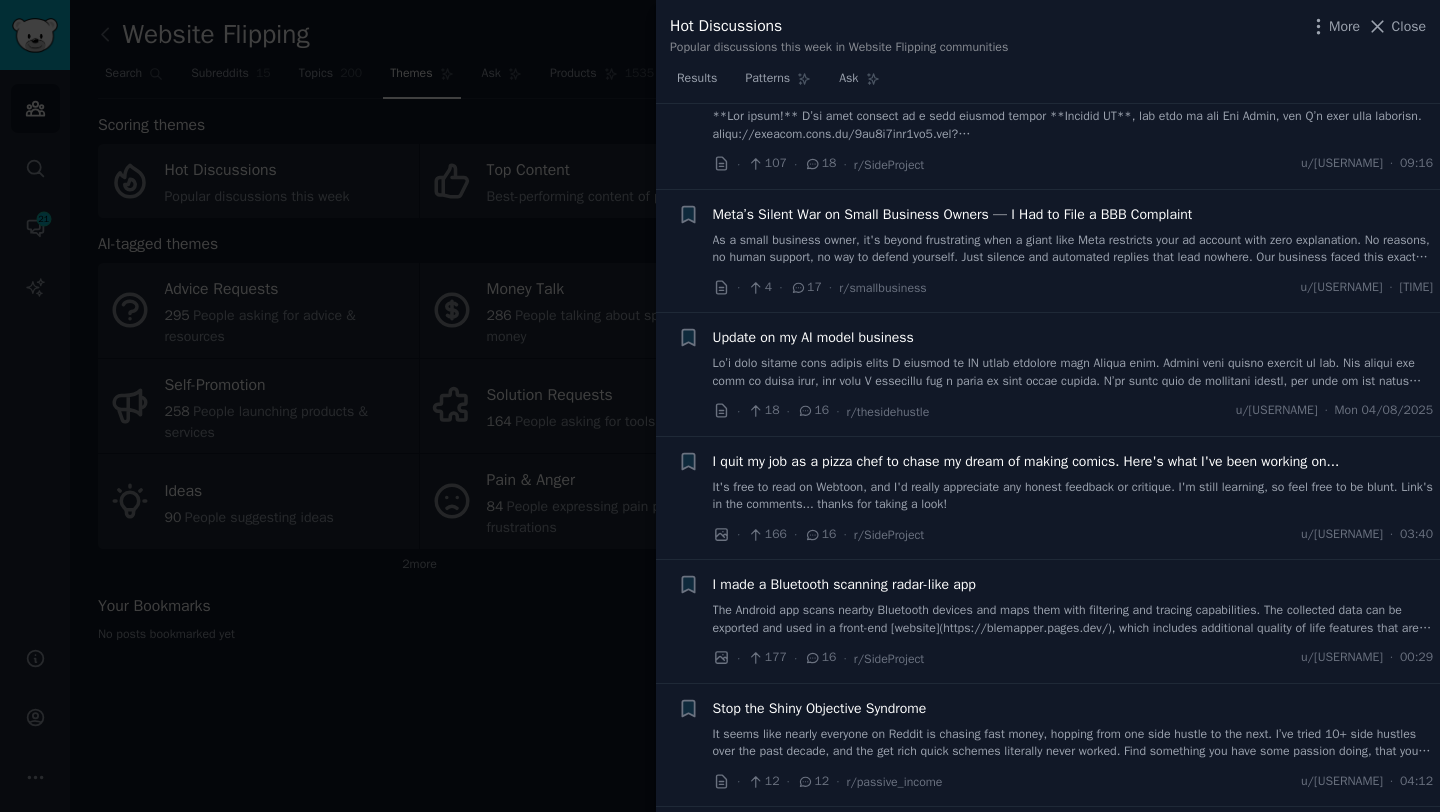 click on "It's free to read on Webtoon, and I'd really appreciate any honest feedback or critique. I'm still learning, so feel free to be blunt. Link's in the comments... thanks for taking a look!" at bounding box center [1073, 496] 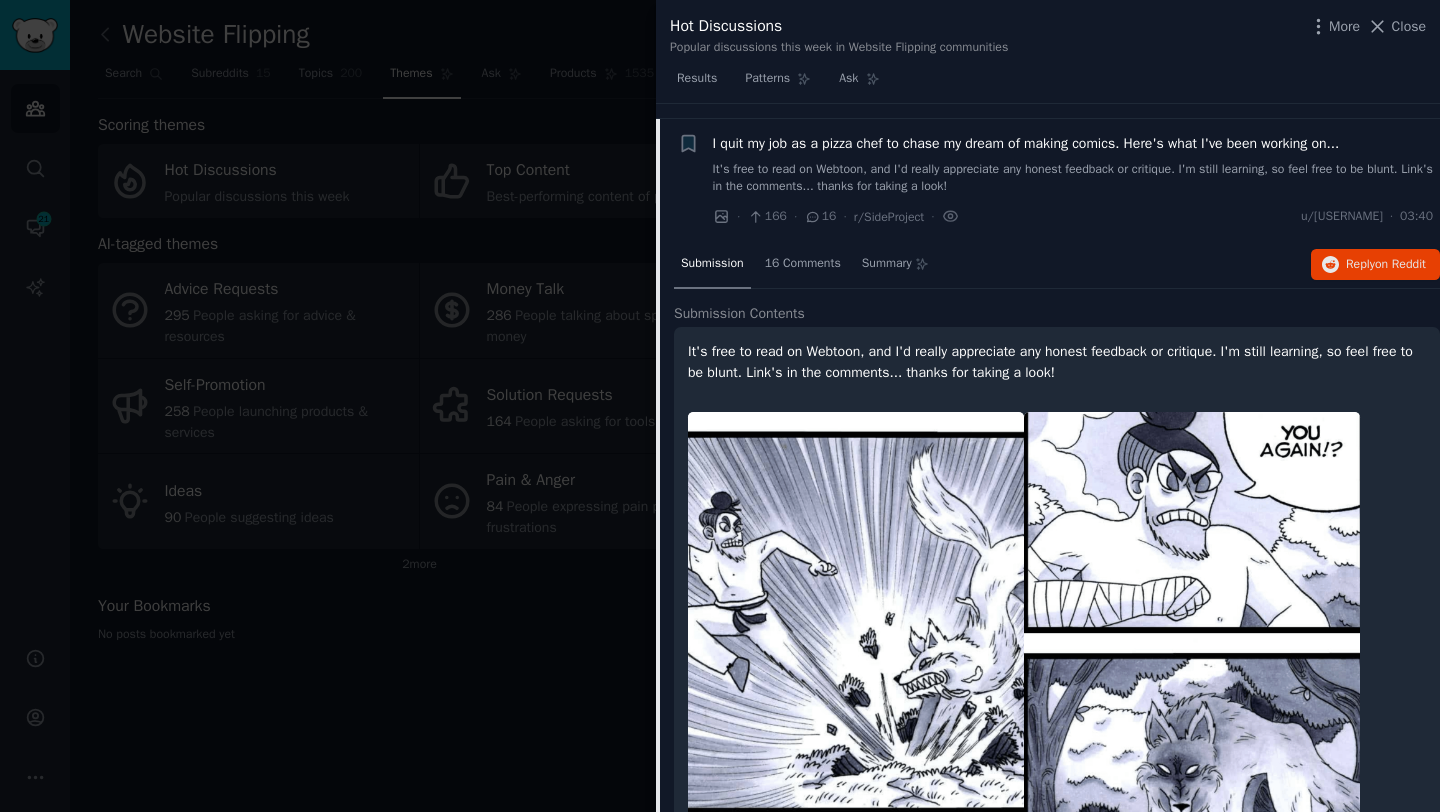 scroll, scrollTop: 3373, scrollLeft: 0, axis: vertical 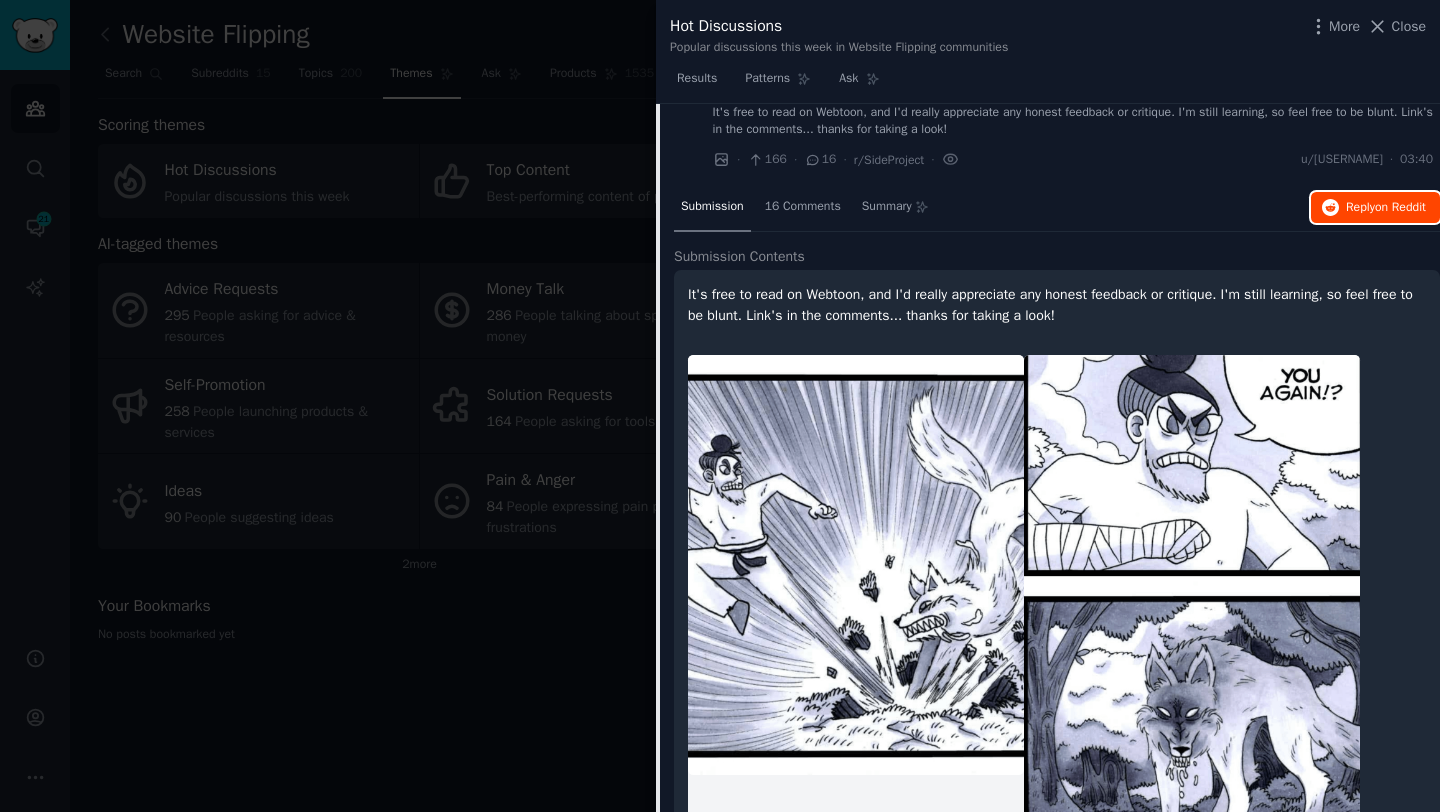 click on "Reply  on Reddit" at bounding box center (1386, 208) 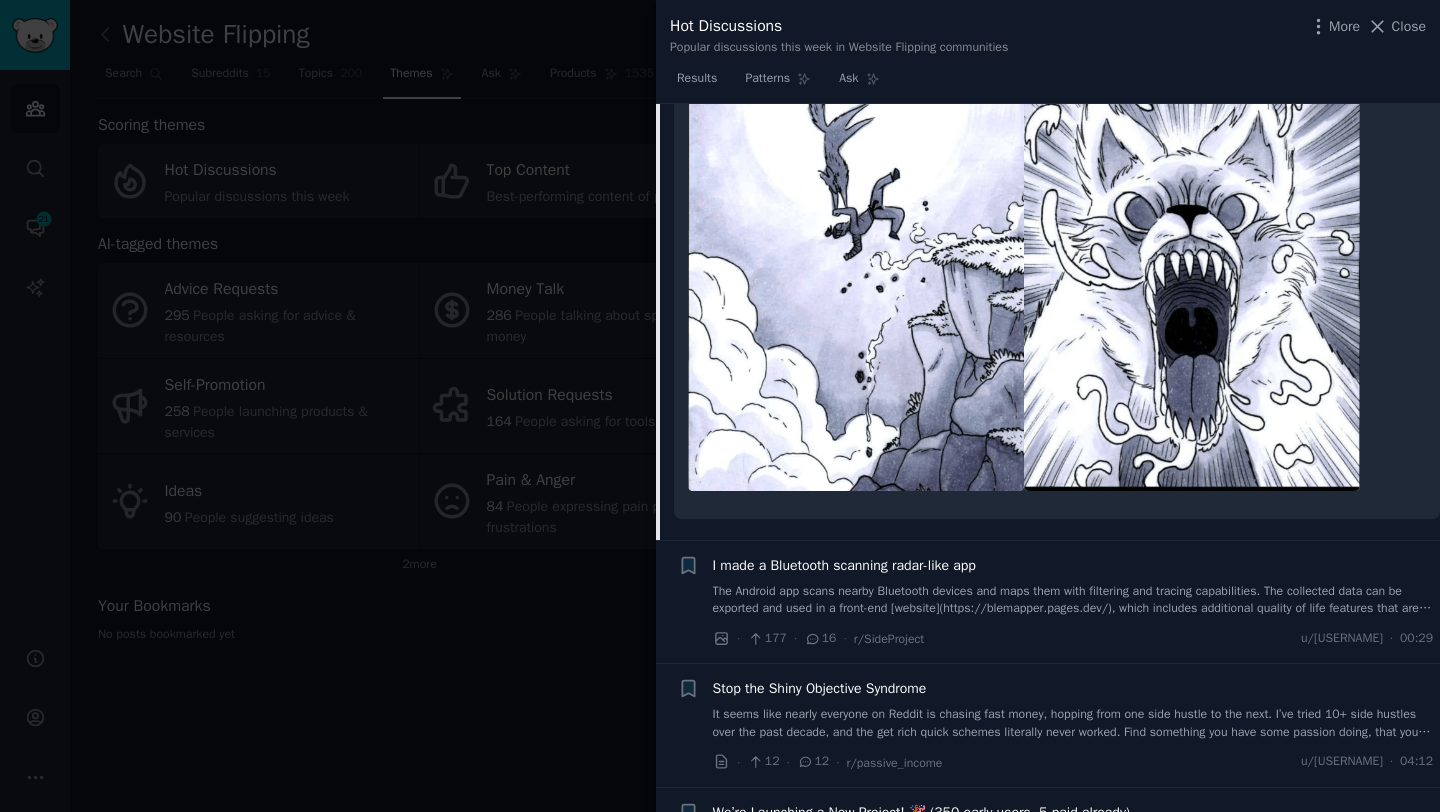 scroll, scrollTop: 5146, scrollLeft: 0, axis: vertical 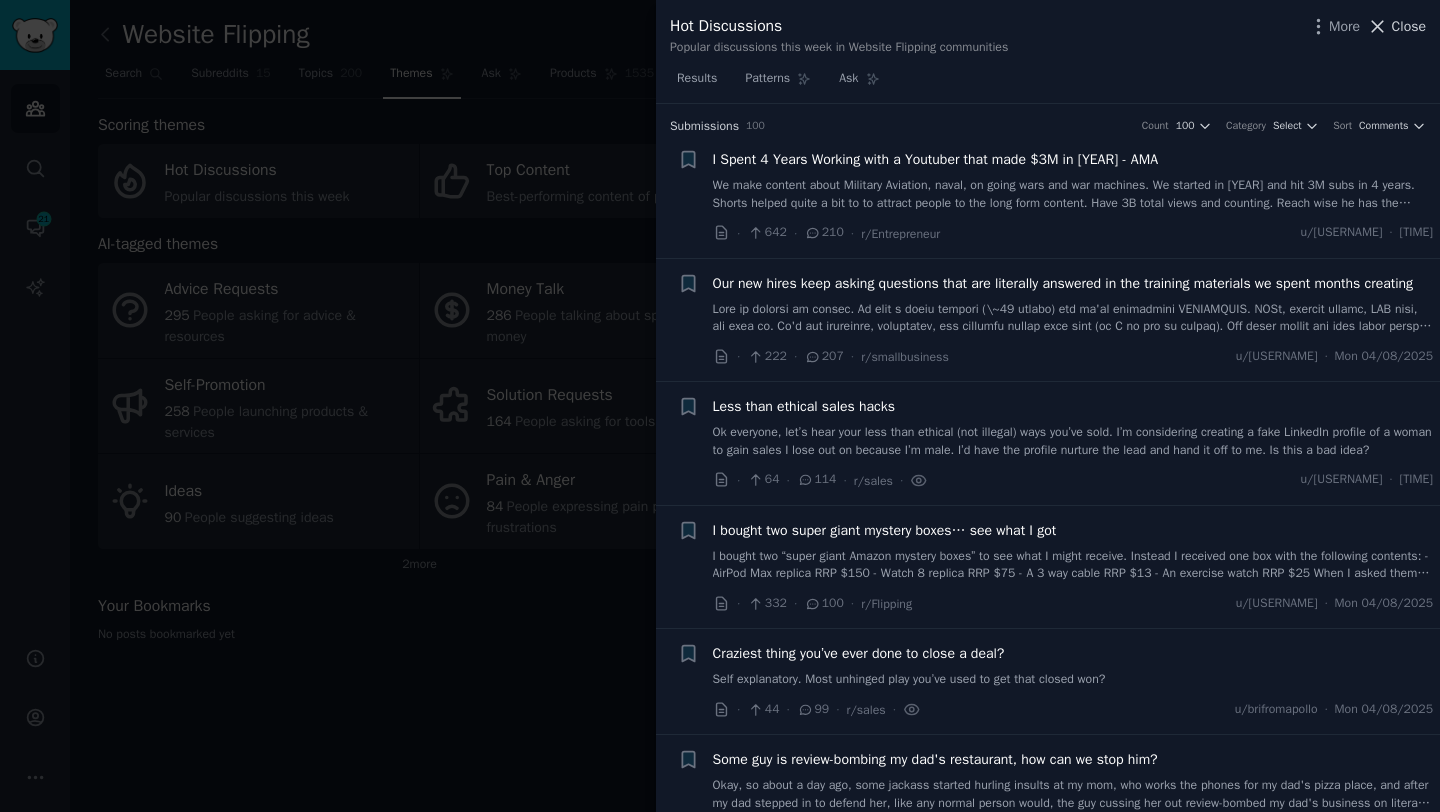 click on "Close" at bounding box center (1409, 26) 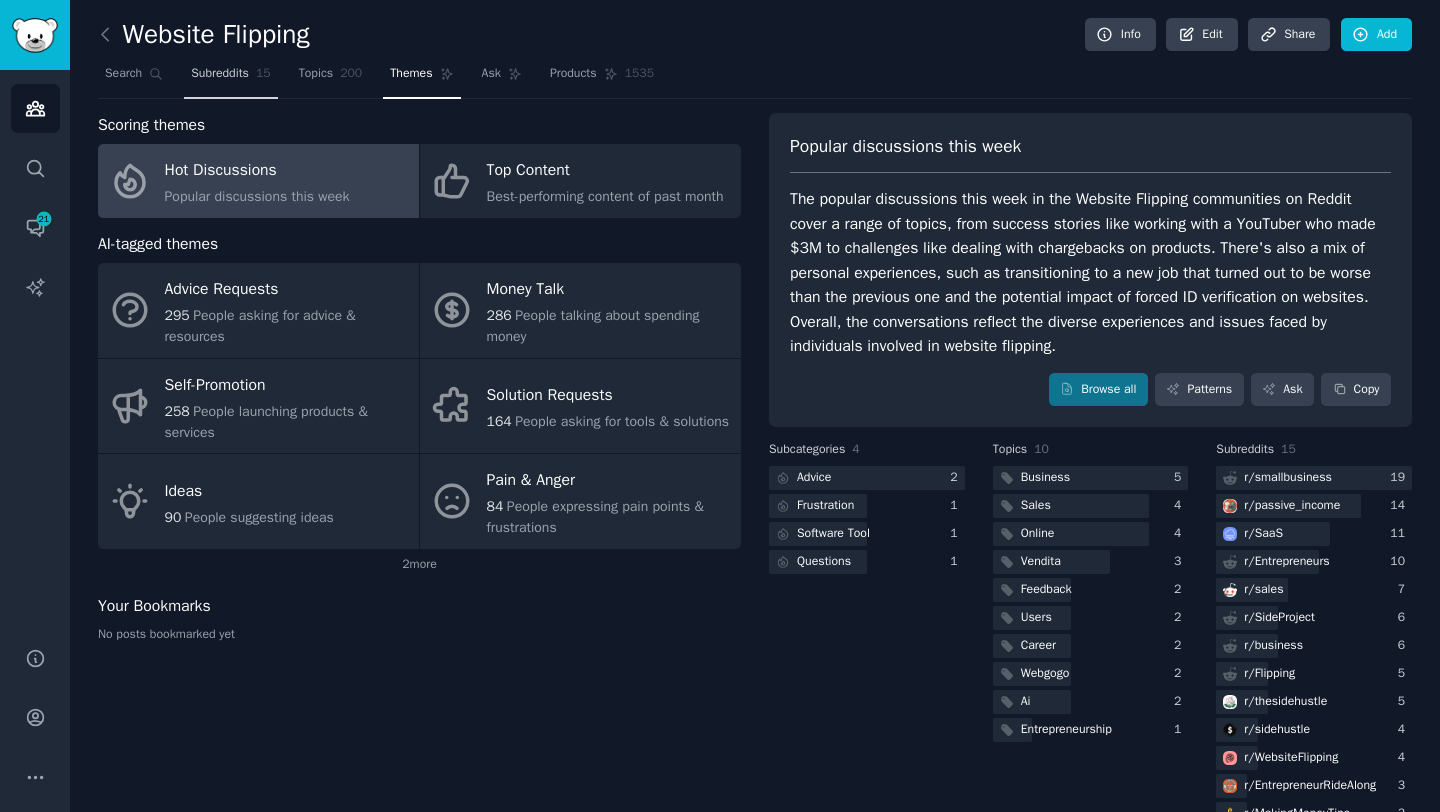 click on "Subreddits" at bounding box center [220, 74] 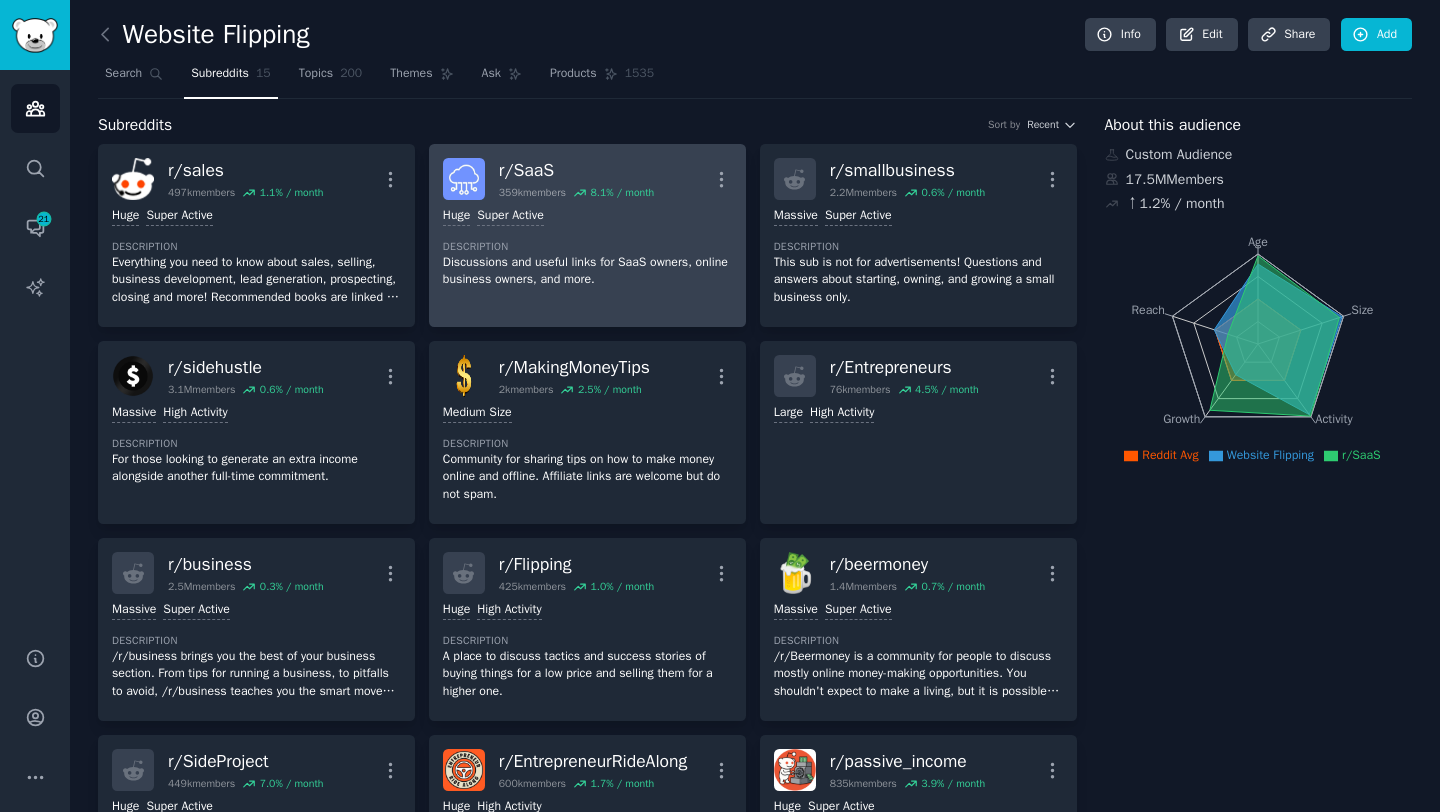 click on "r/ SaaS 359k  members 8.1 % / month More" at bounding box center [587, 179] 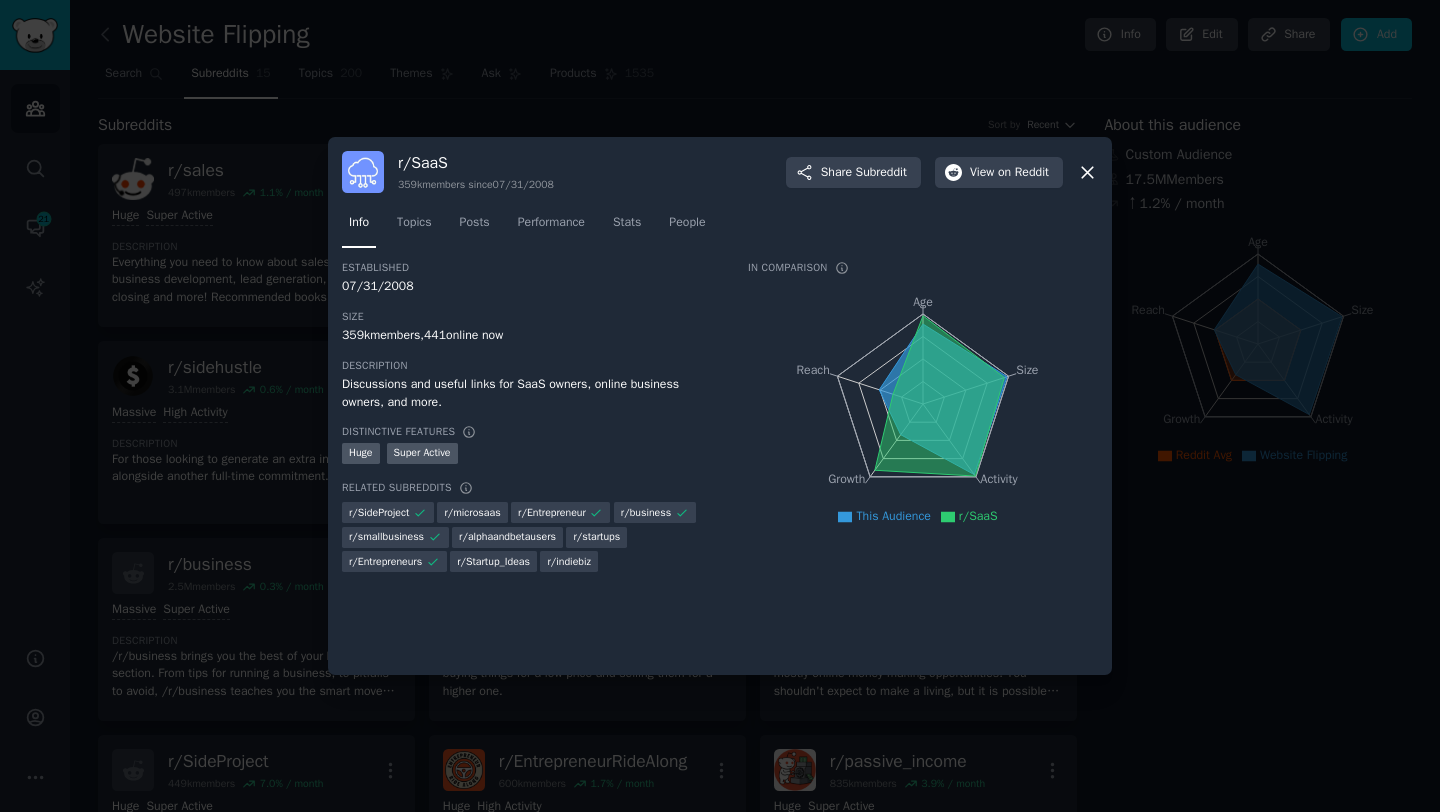 click at bounding box center (720, 406) 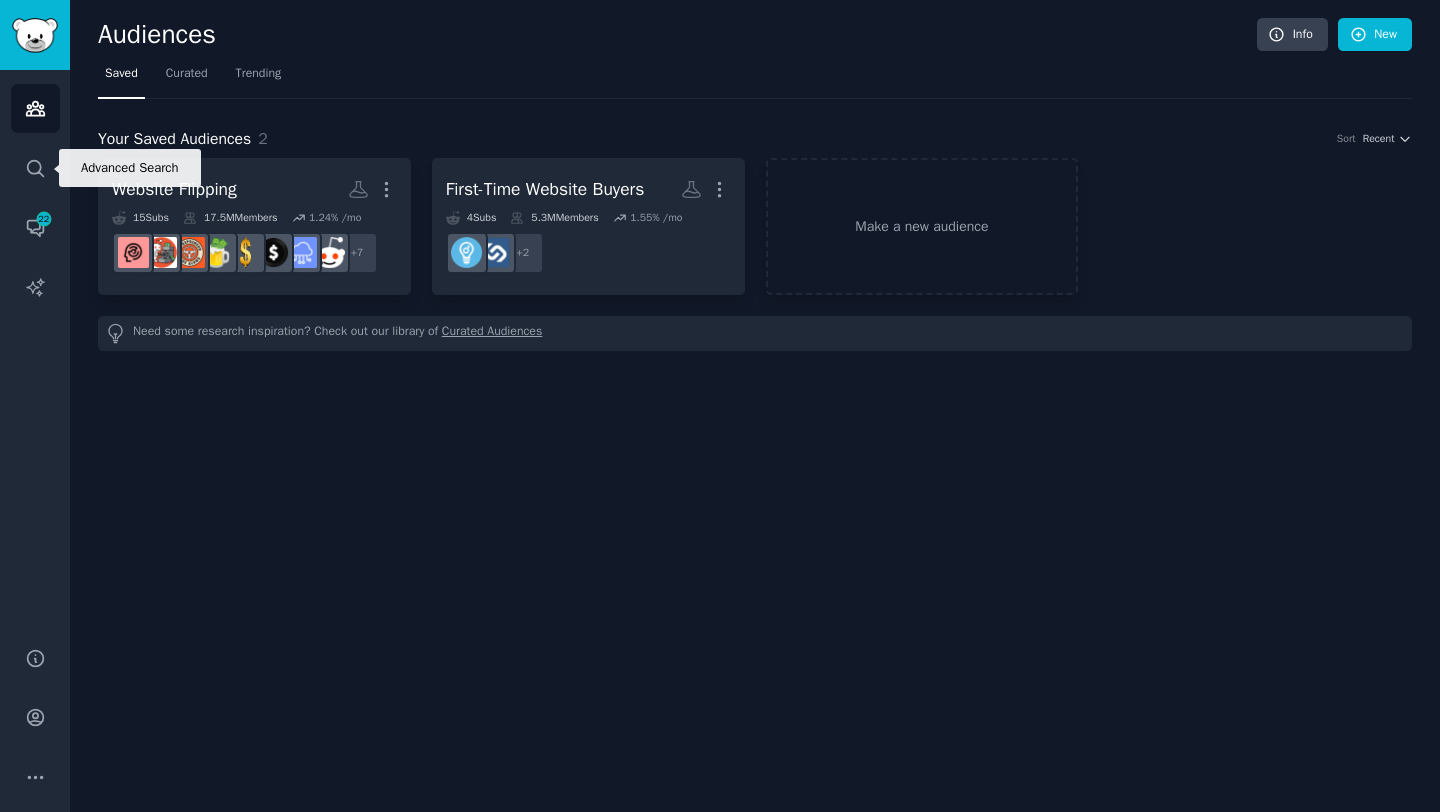 scroll, scrollTop: 0, scrollLeft: 0, axis: both 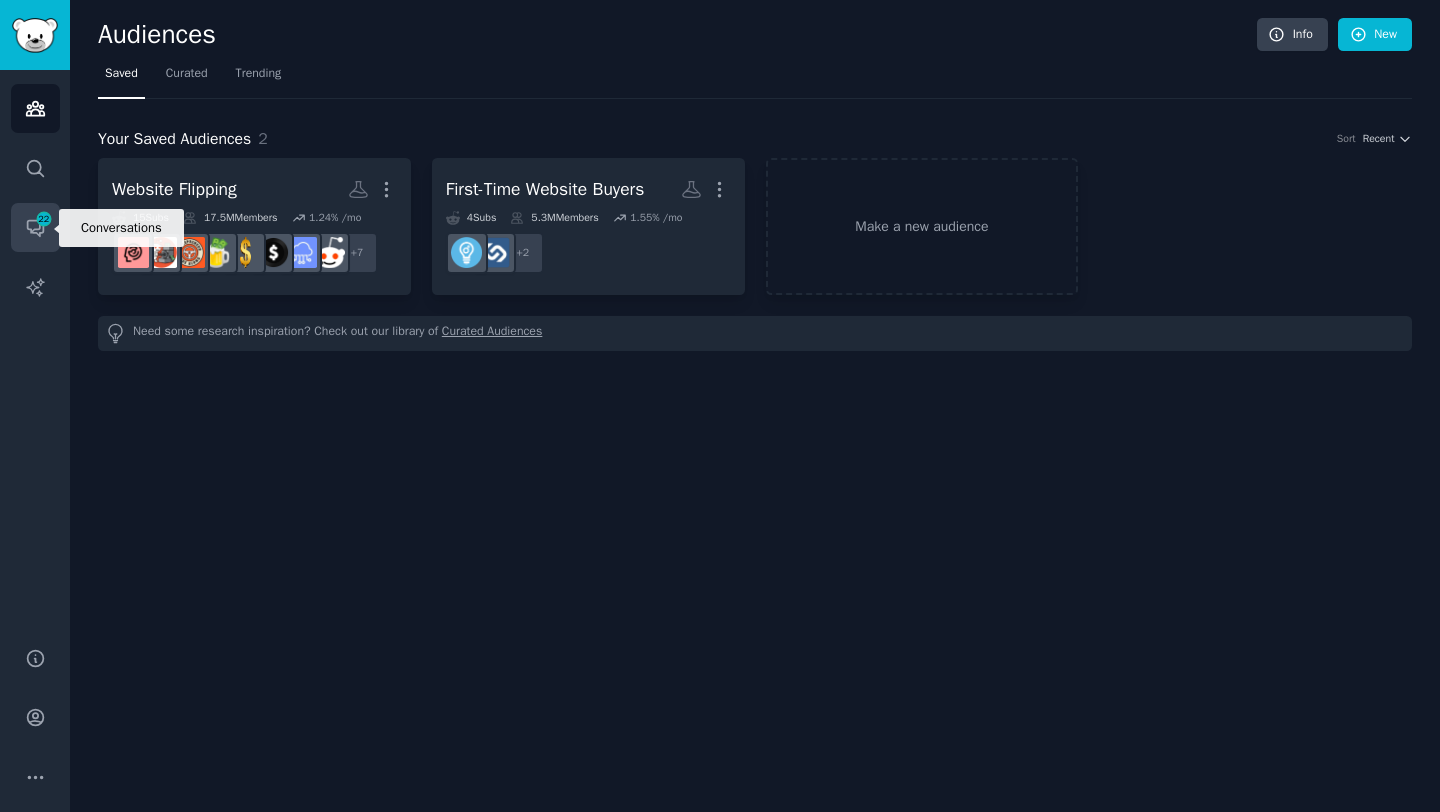 click on "Conversations 22" at bounding box center [35, 227] 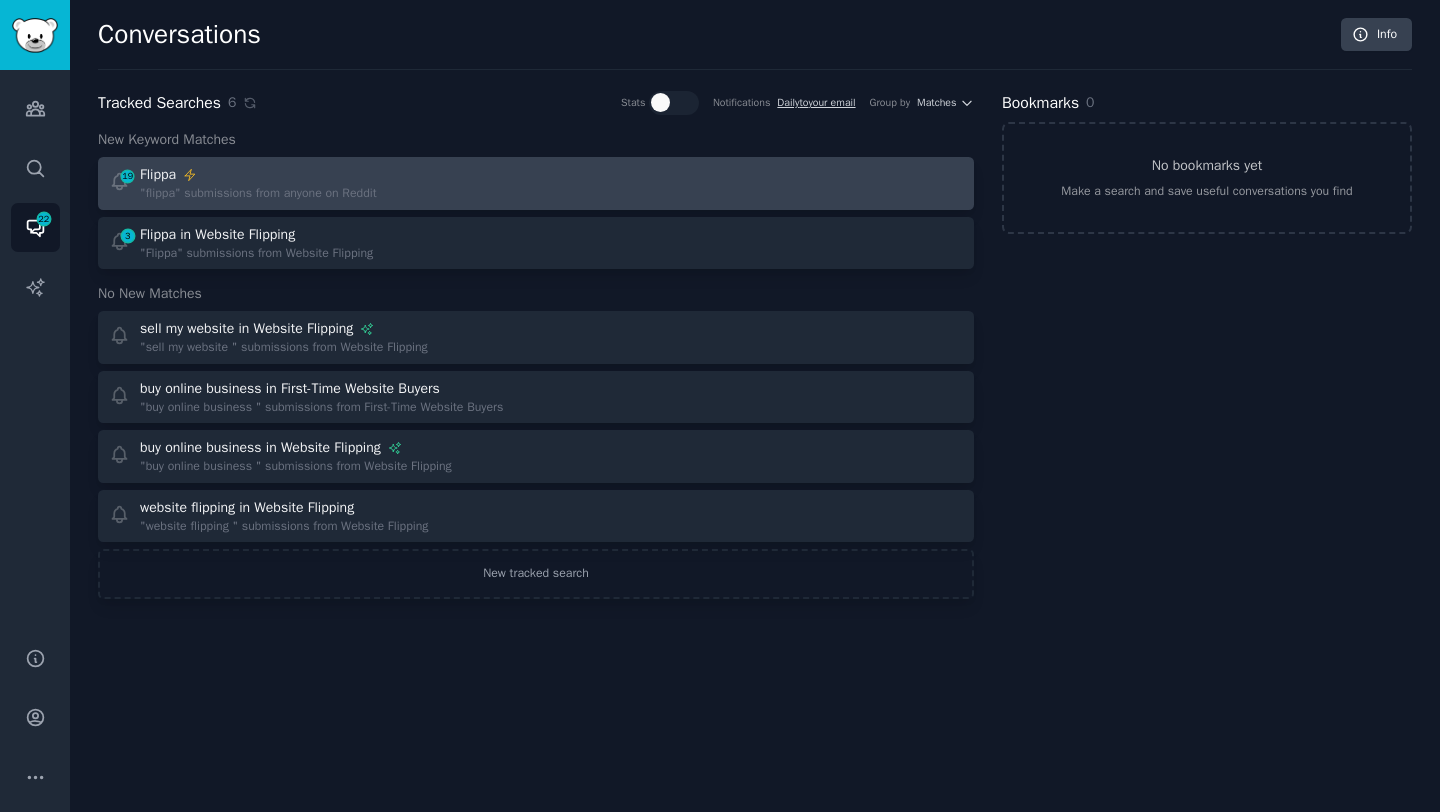 click on "Flippa" at bounding box center (258, 174) 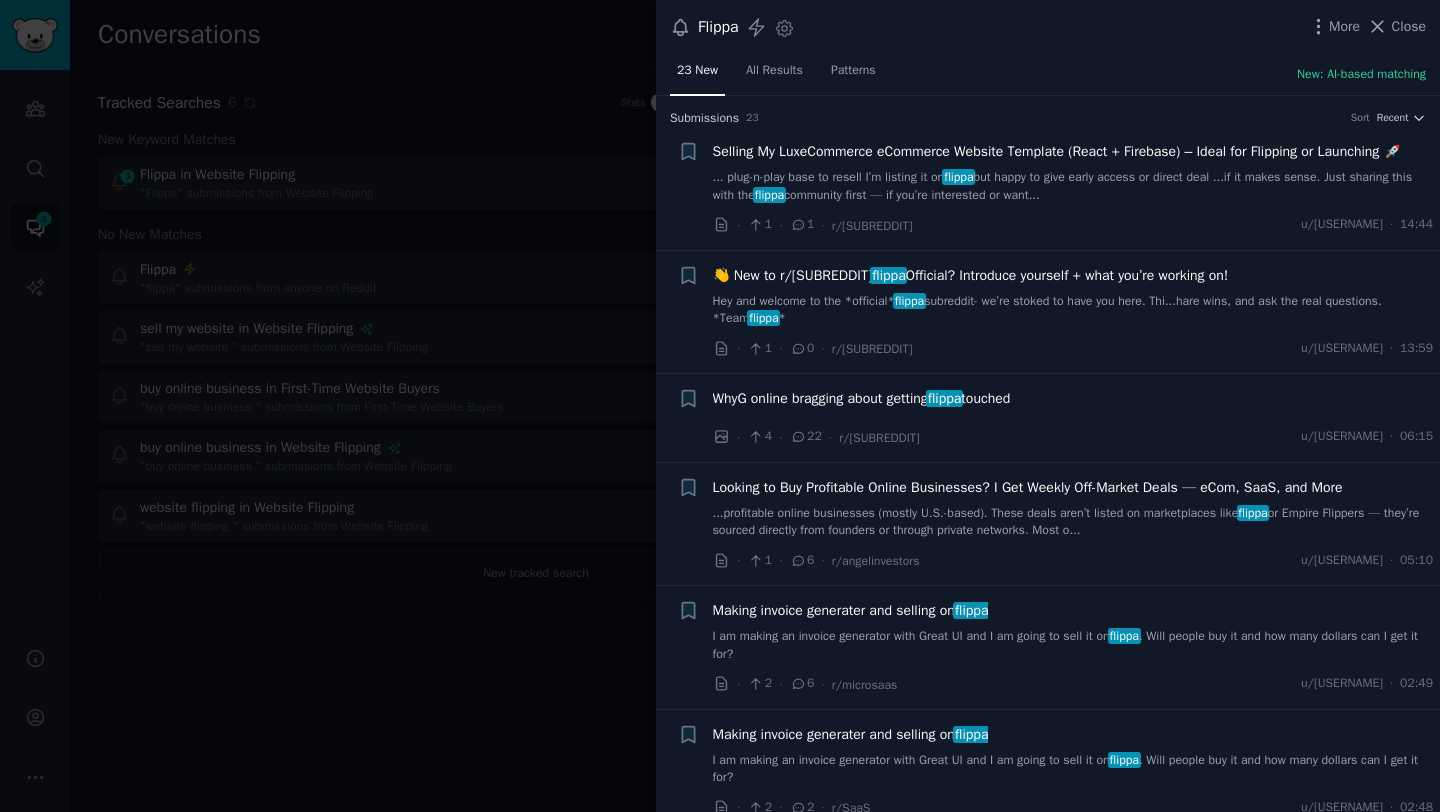 click on "Selling My LuxeCommerce eCommerce Website Template (React + Firebase) – Ideal for Flipping or Launching 🚀" at bounding box center (1057, 151) 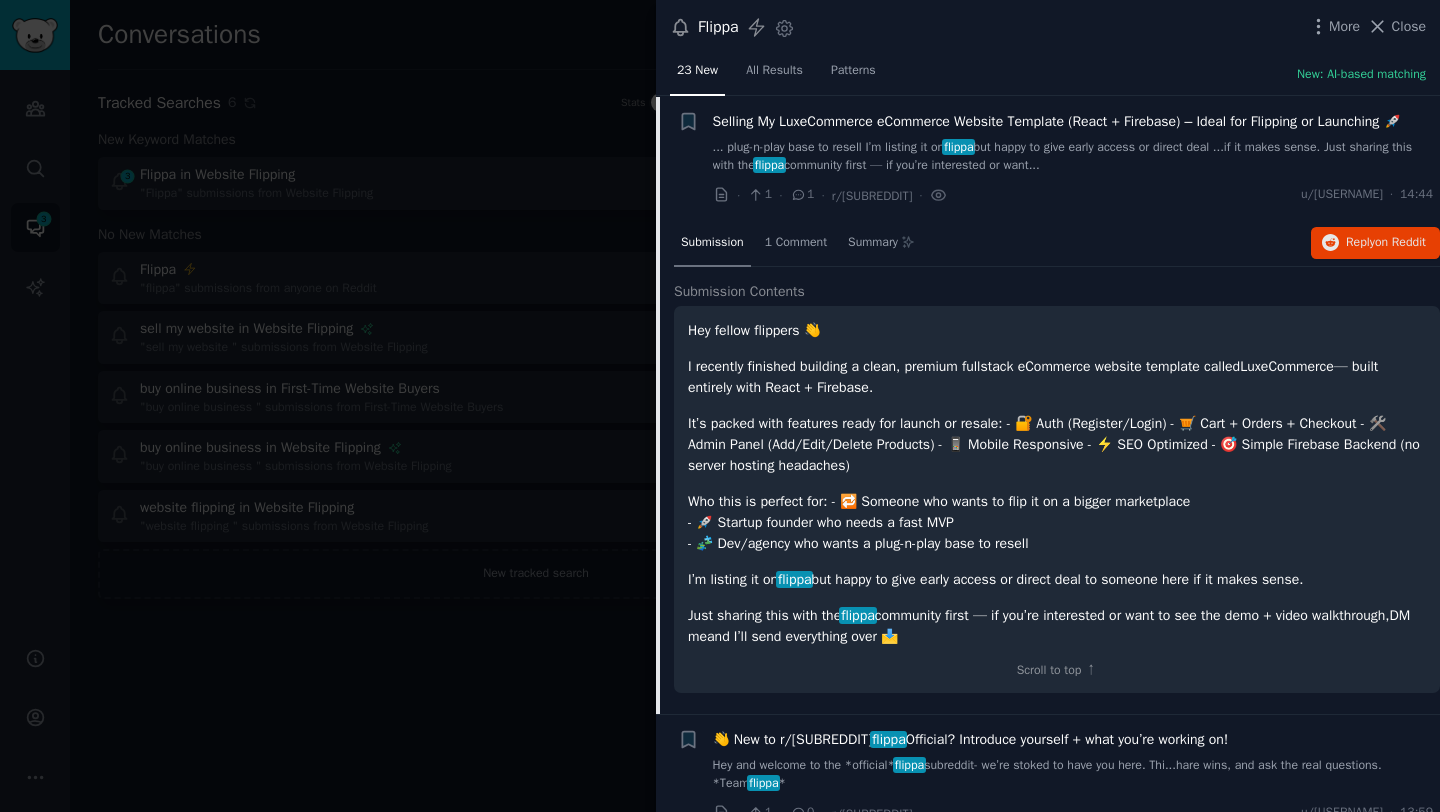 scroll, scrollTop: 31, scrollLeft: 0, axis: vertical 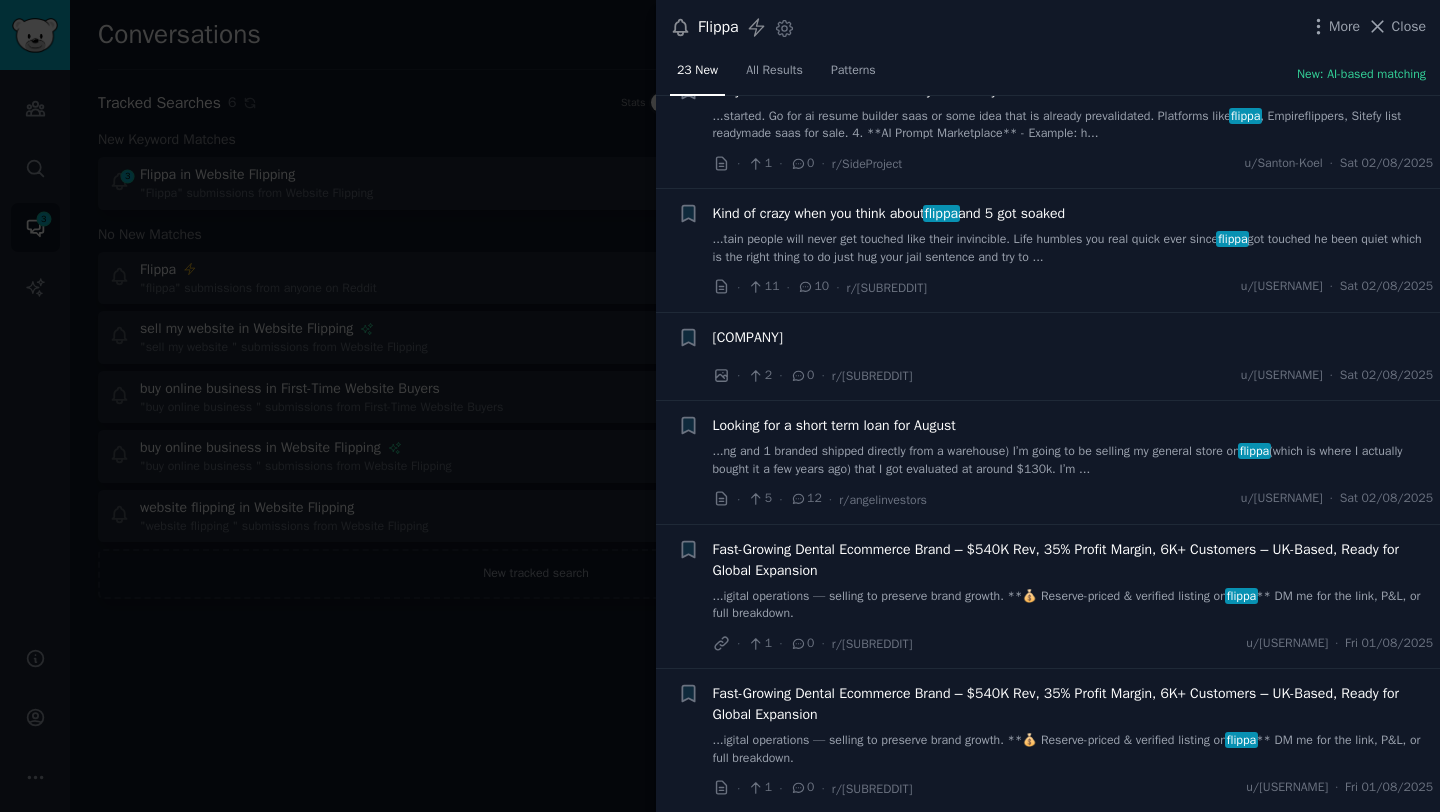 click on "Looking for a short term loan for August" at bounding box center (834, 425) 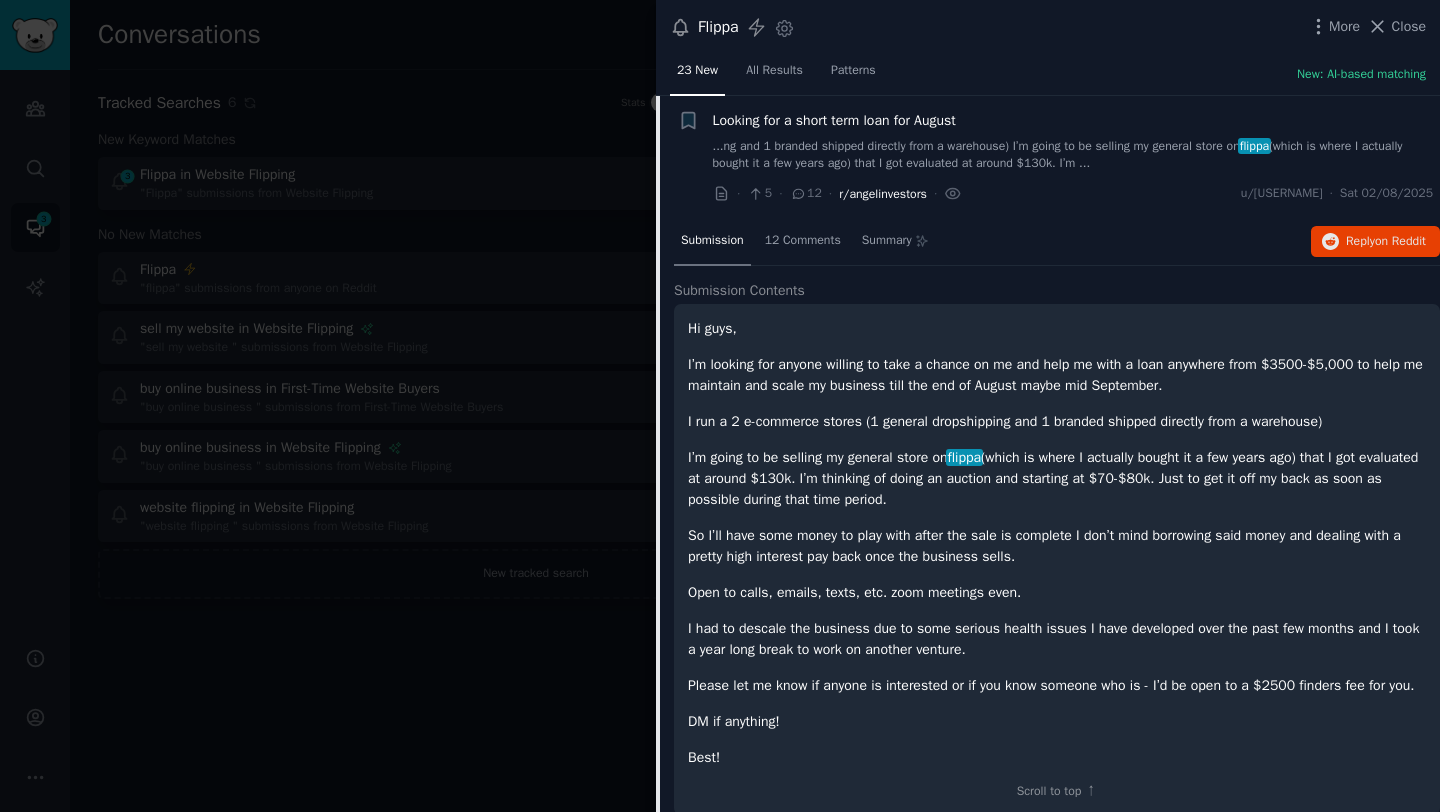 scroll, scrollTop: 1942, scrollLeft: 0, axis: vertical 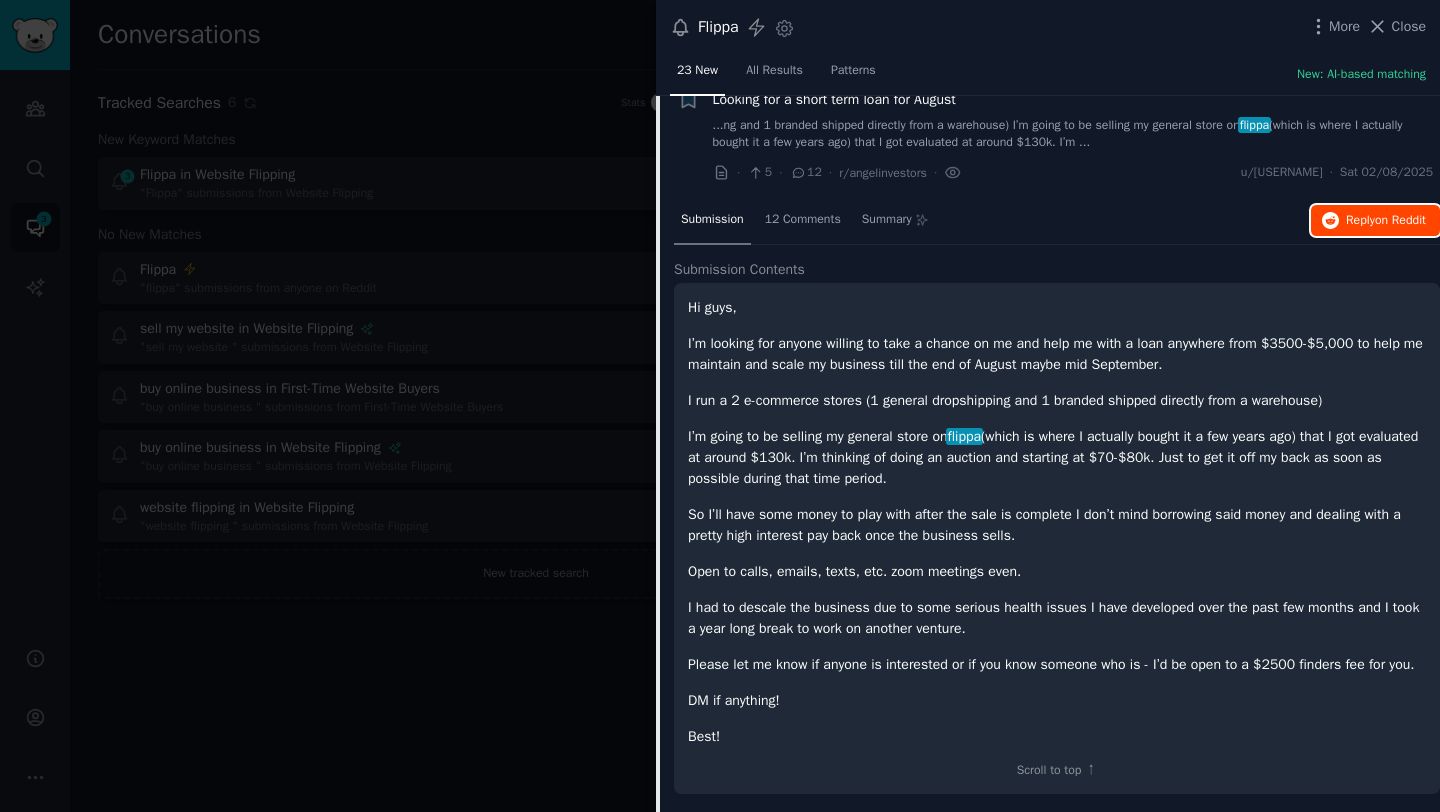 click on "Reply  on Reddit" at bounding box center [1375, 221] 